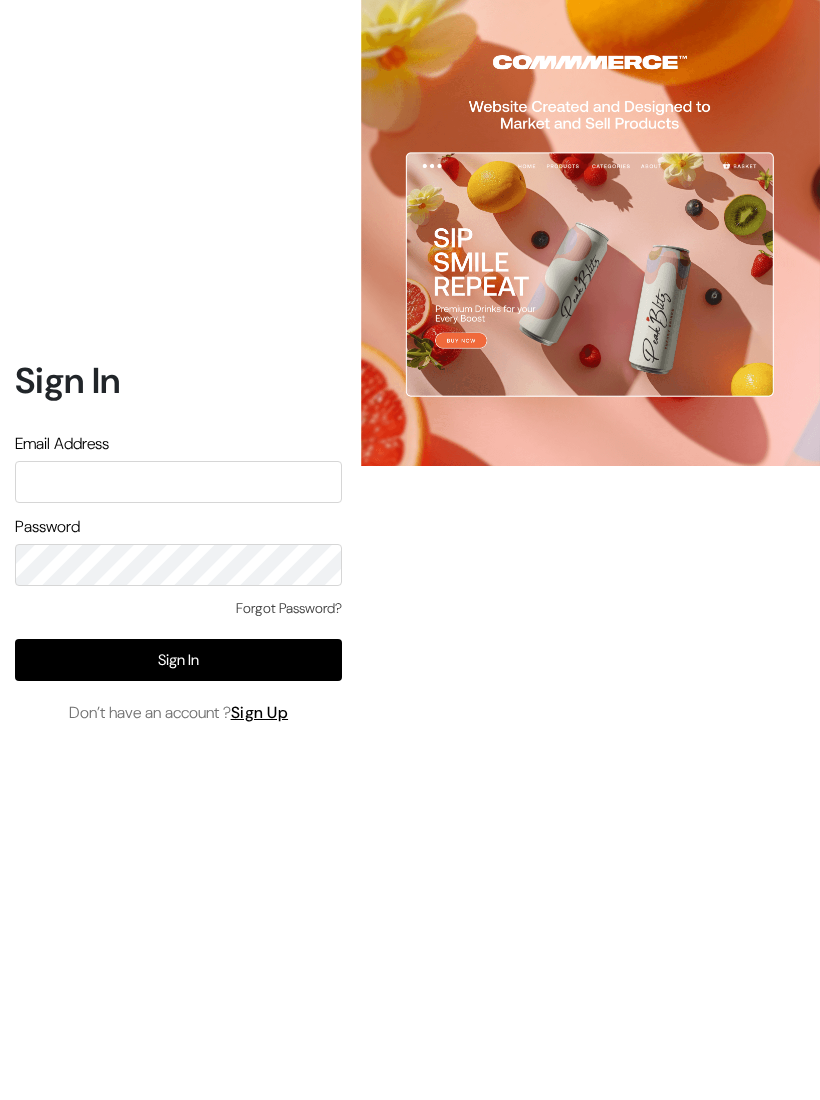 scroll, scrollTop: 0, scrollLeft: 0, axis: both 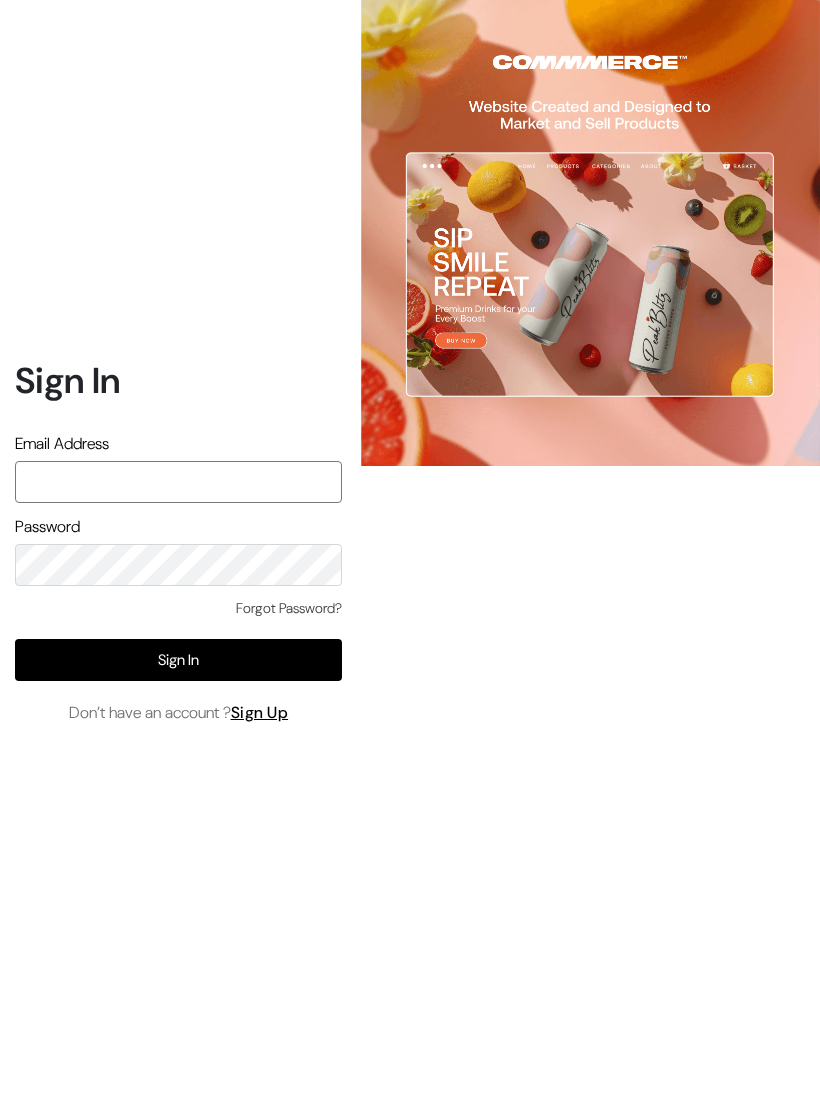 type on "varnambyaadhira@gmail.com" 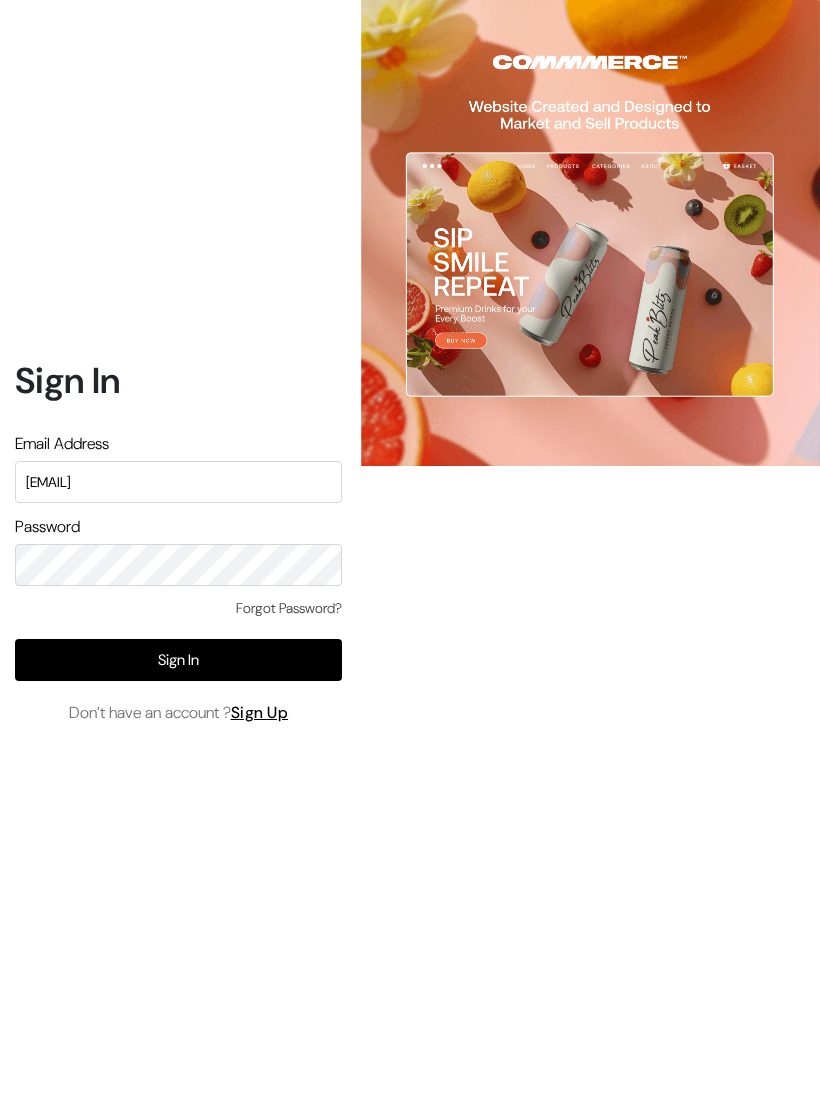 click on "Sign In" at bounding box center (178, 660) 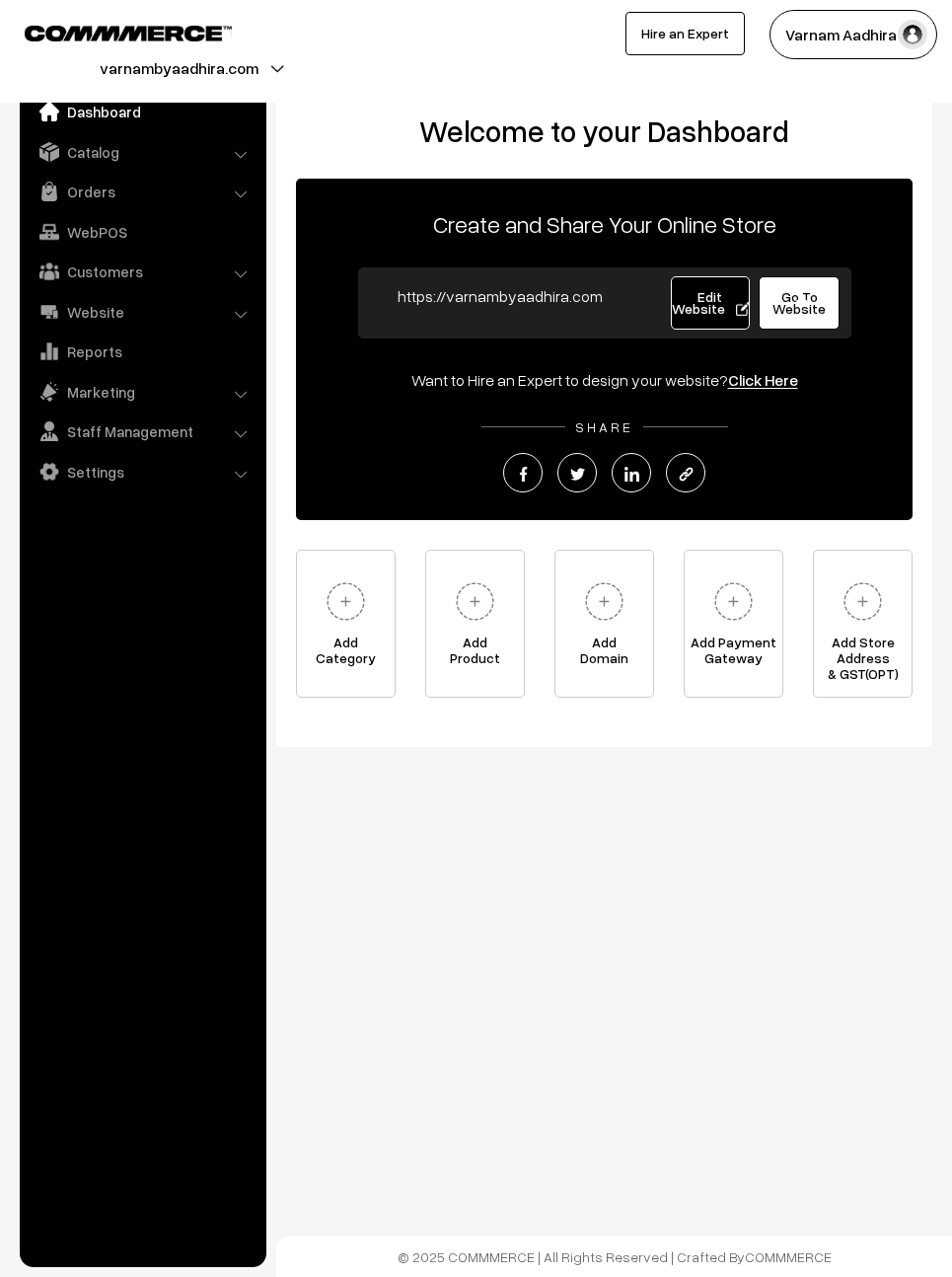 scroll, scrollTop: 0, scrollLeft: 0, axis: both 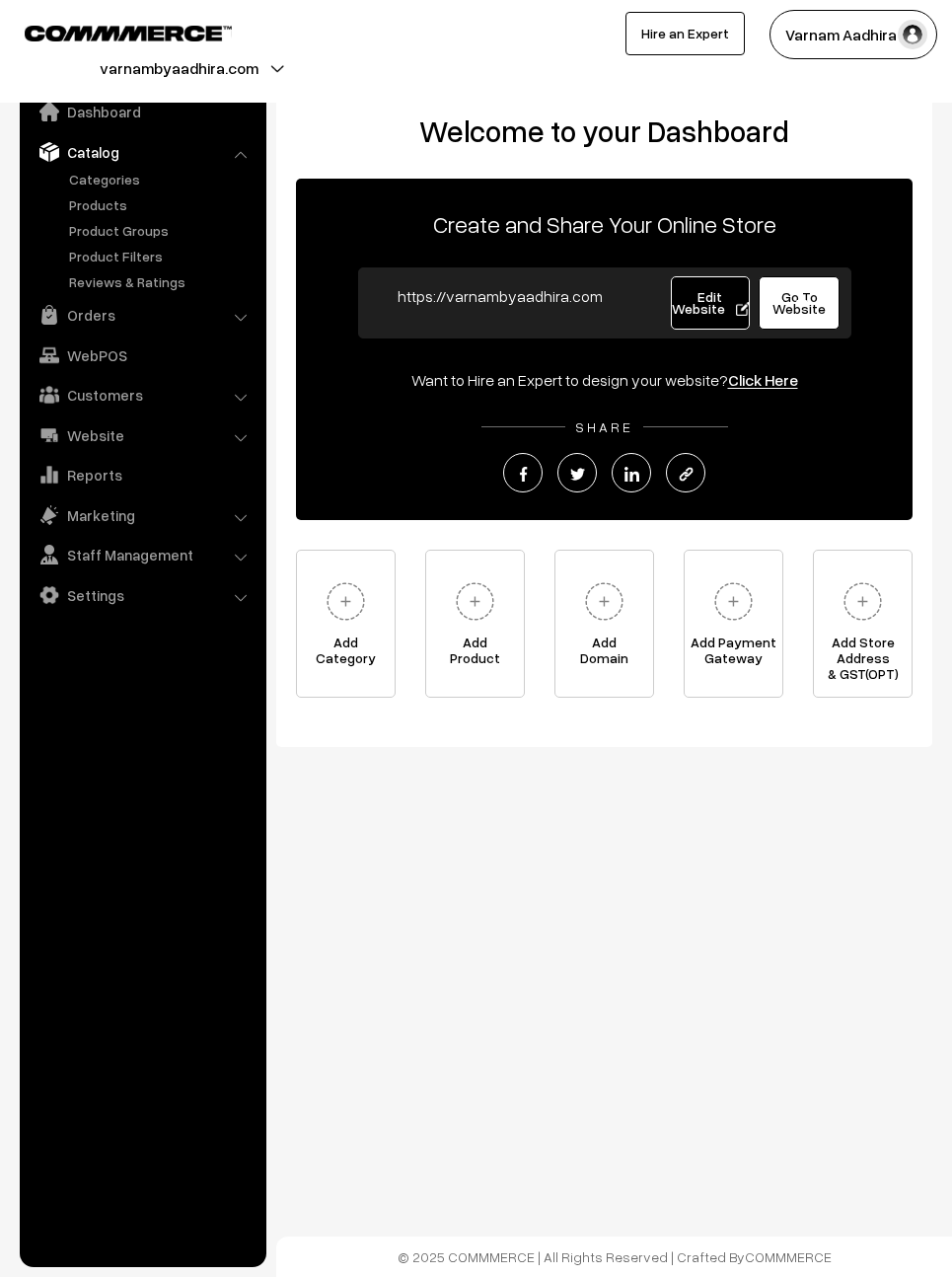 click on "Orders" at bounding box center [142, 315] 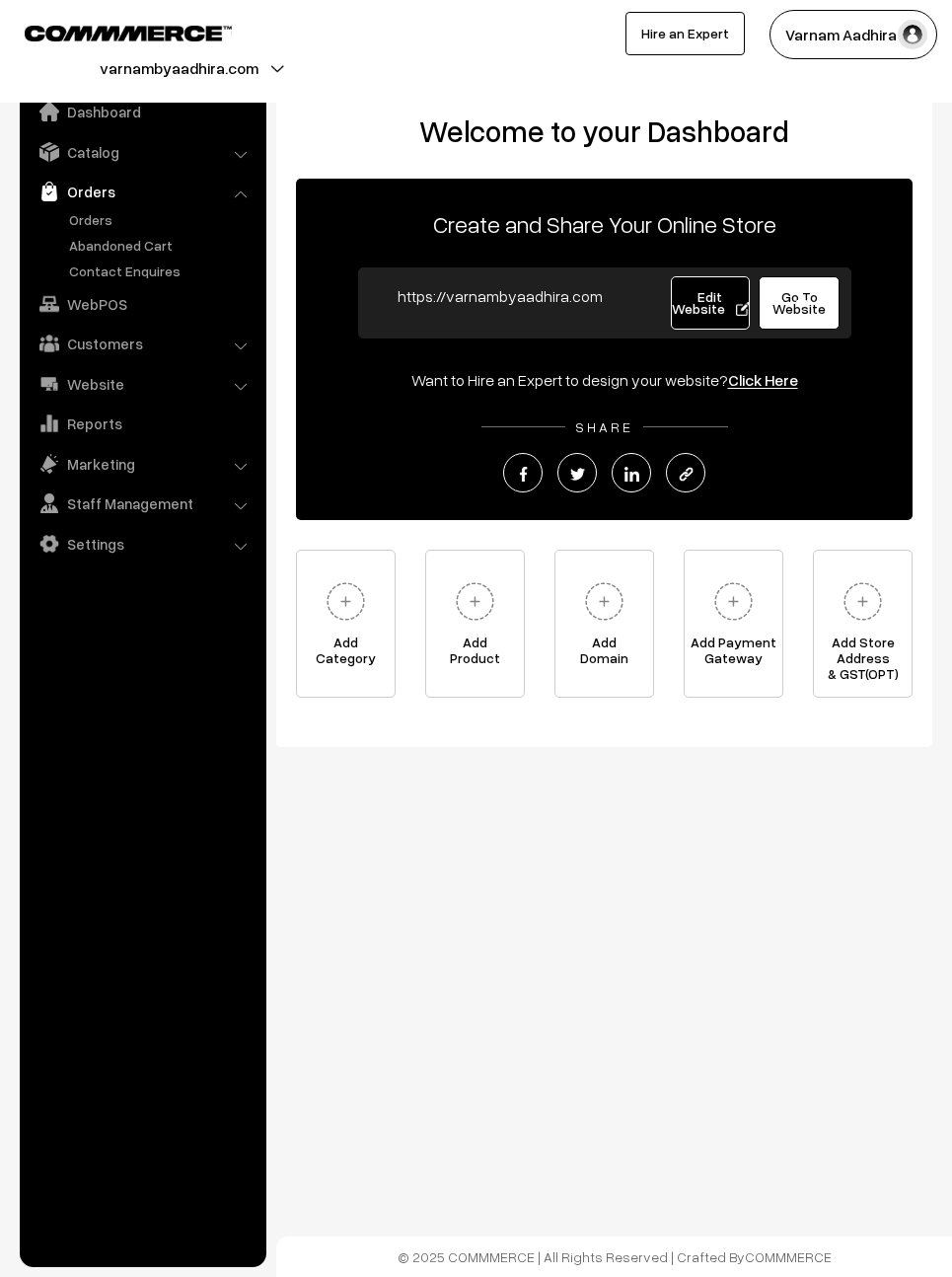 click at bounding box center [49, 191] 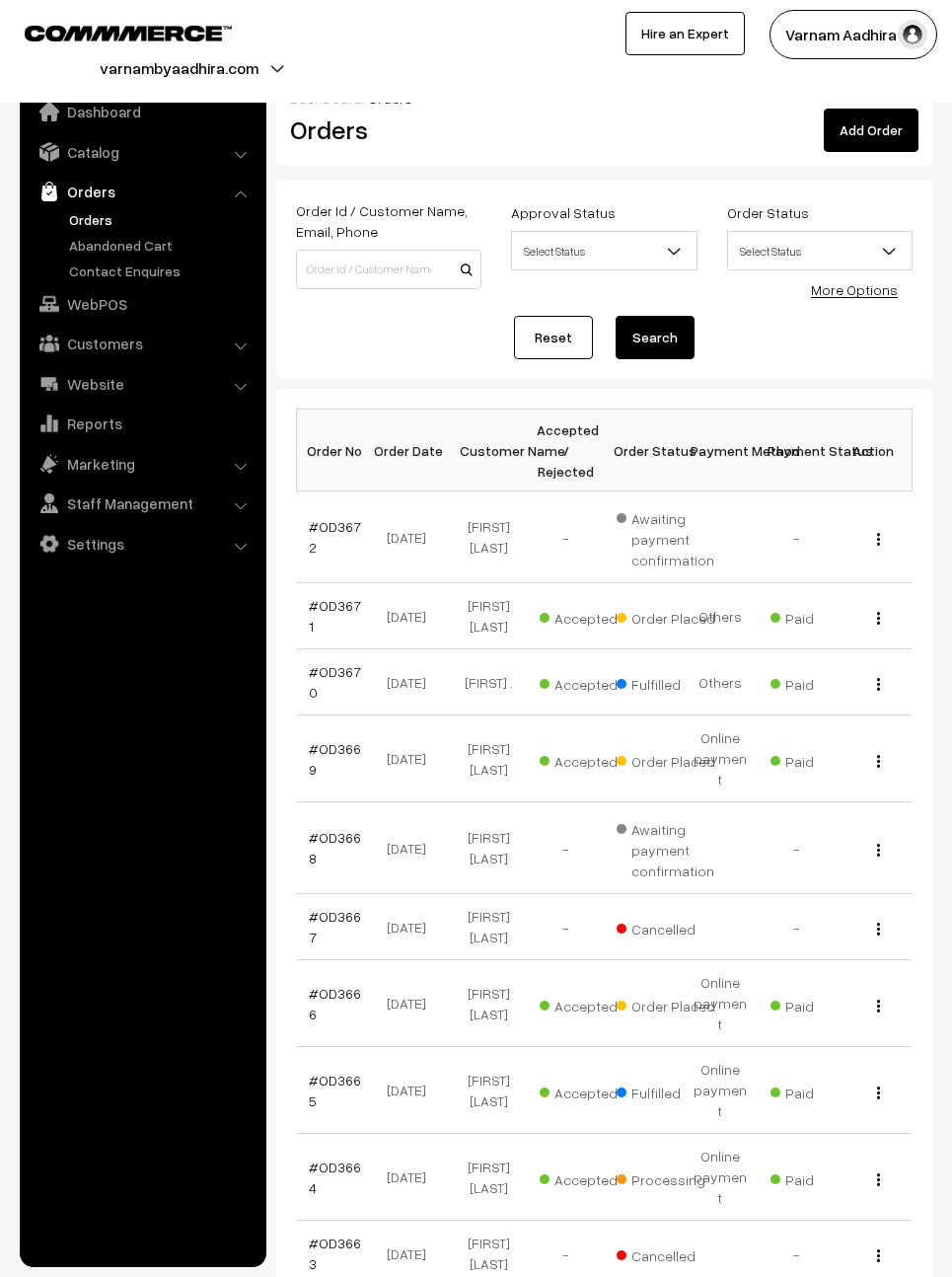 scroll, scrollTop: 0, scrollLeft: 0, axis: both 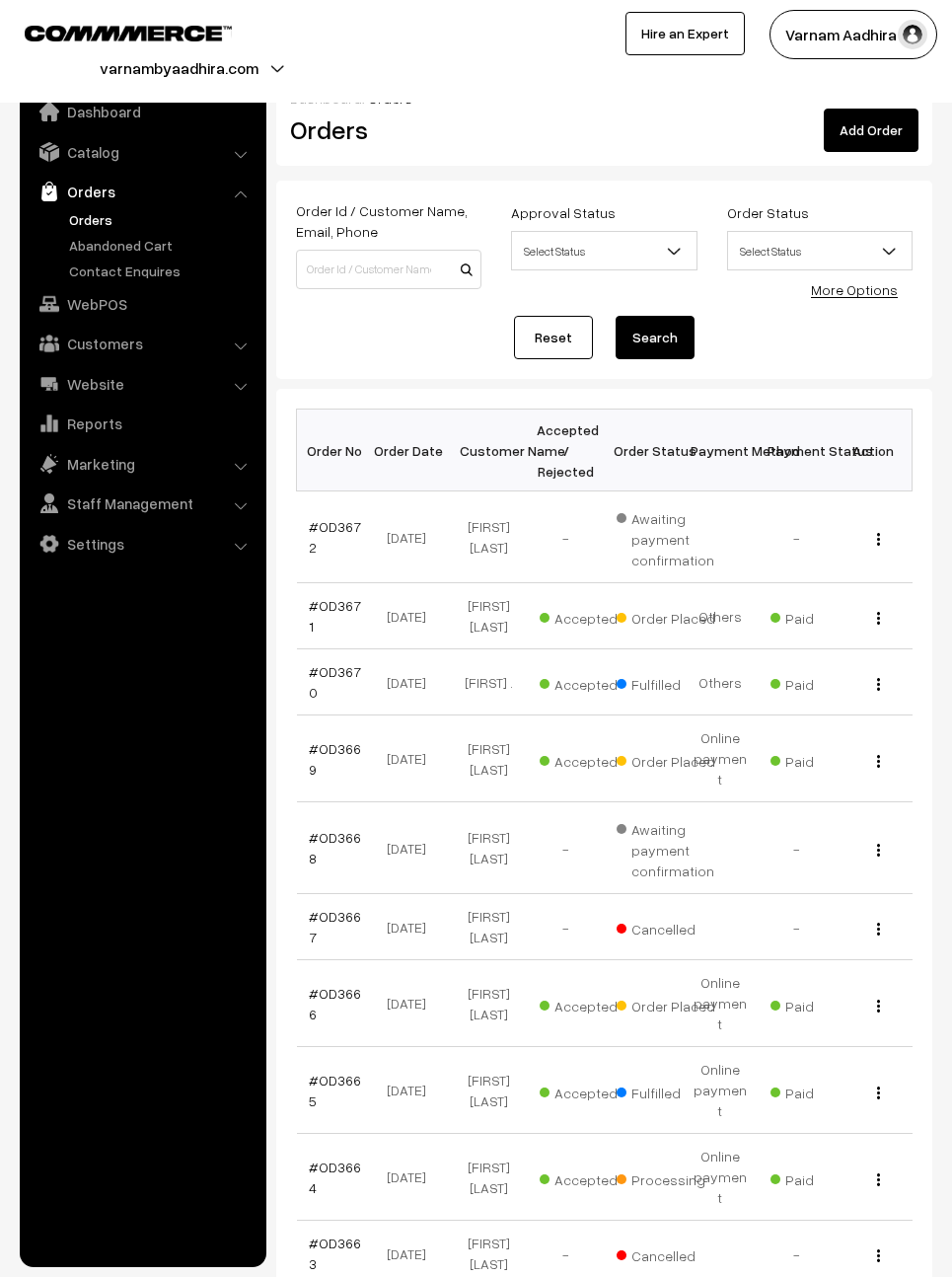 click on "#OD3671" at bounding box center (334, 616) 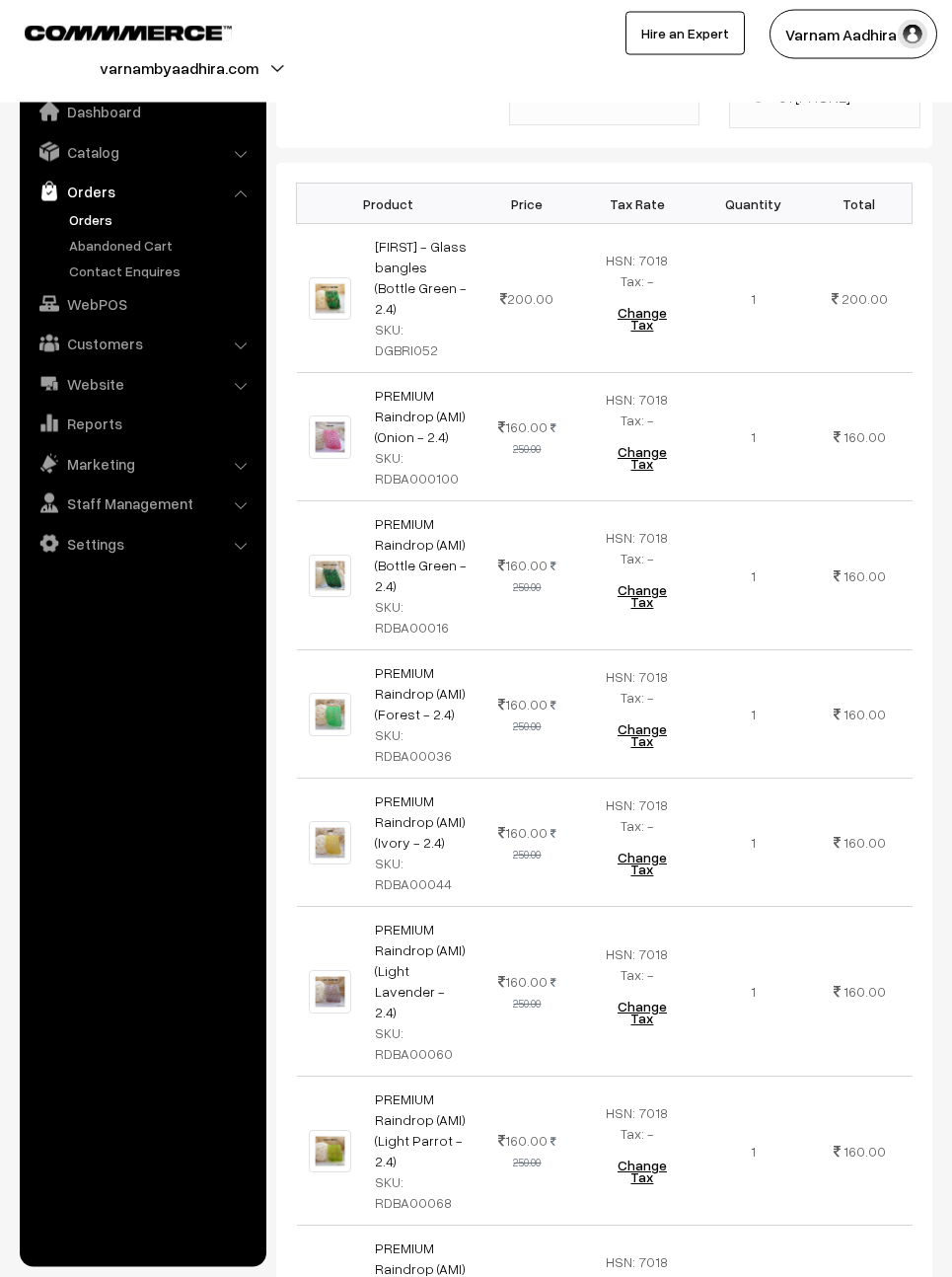 scroll, scrollTop: 547, scrollLeft: 0, axis: vertical 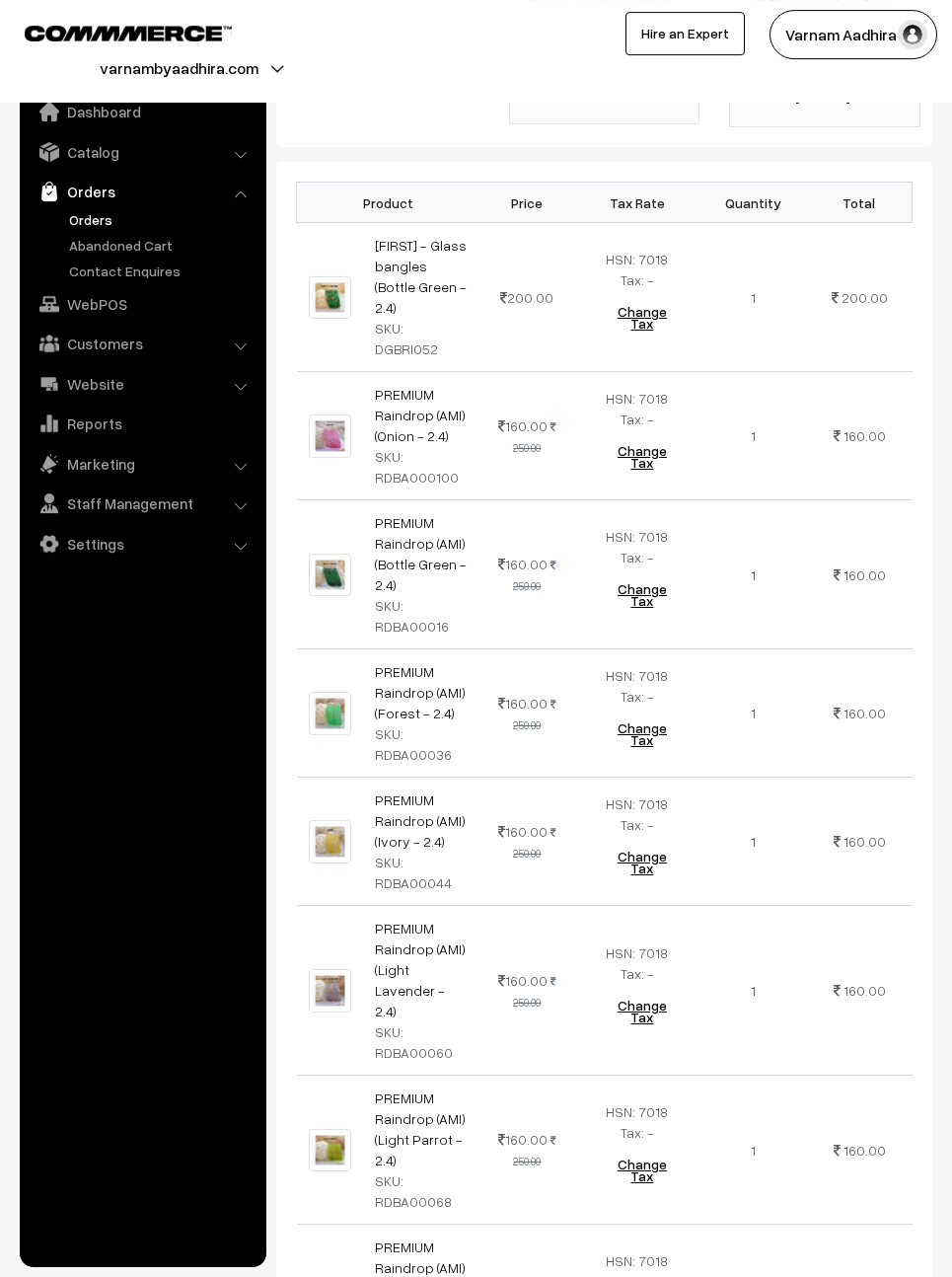 click on "Product Price Tax Rate Quantity Total [FIRST] - Glass bangles (Bottle Green - 2.4) SKU: DGBRI052 200.00" at bounding box center (604, 1480) 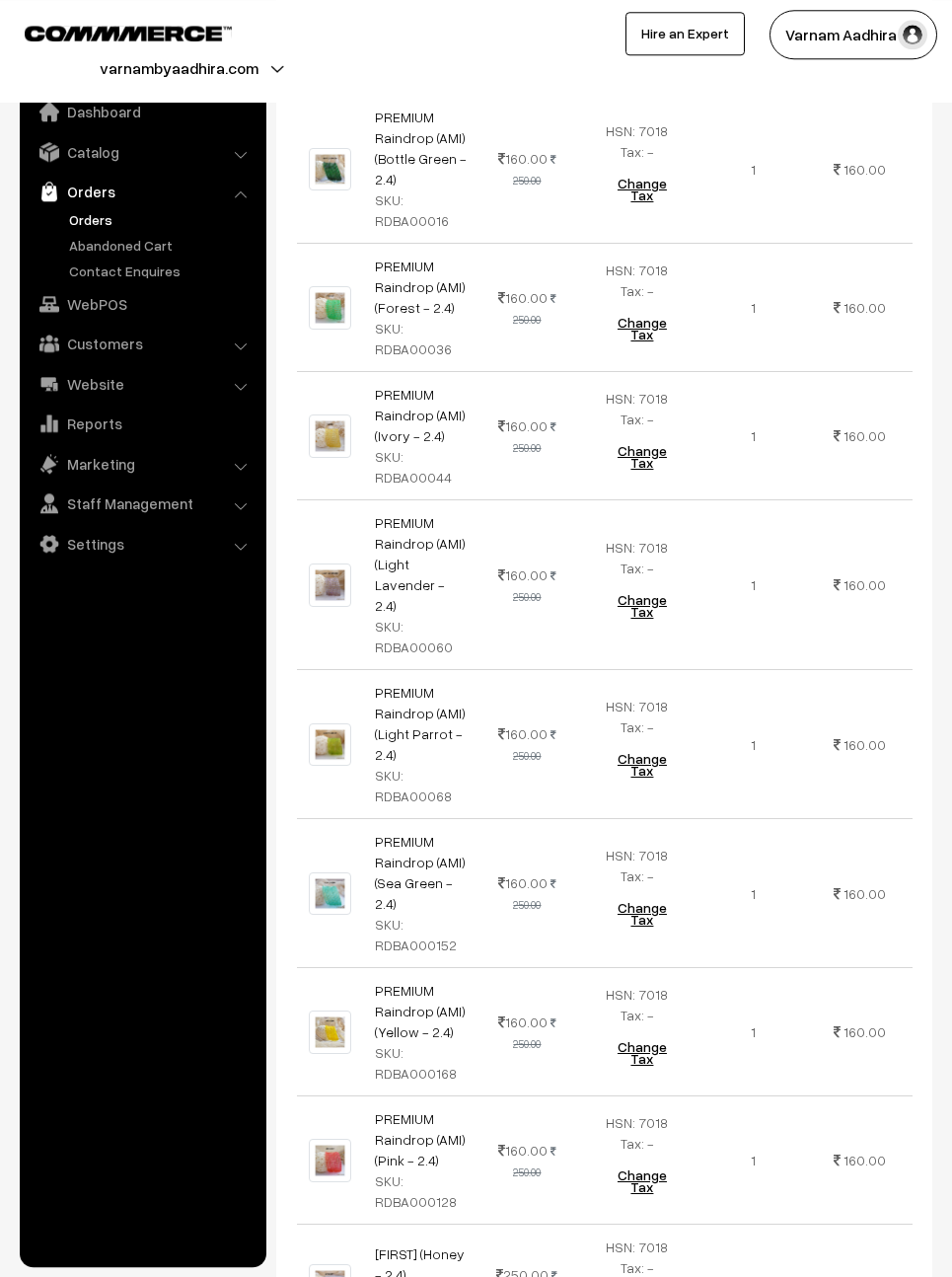 scroll, scrollTop: 967, scrollLeft: 0, axis: vertical 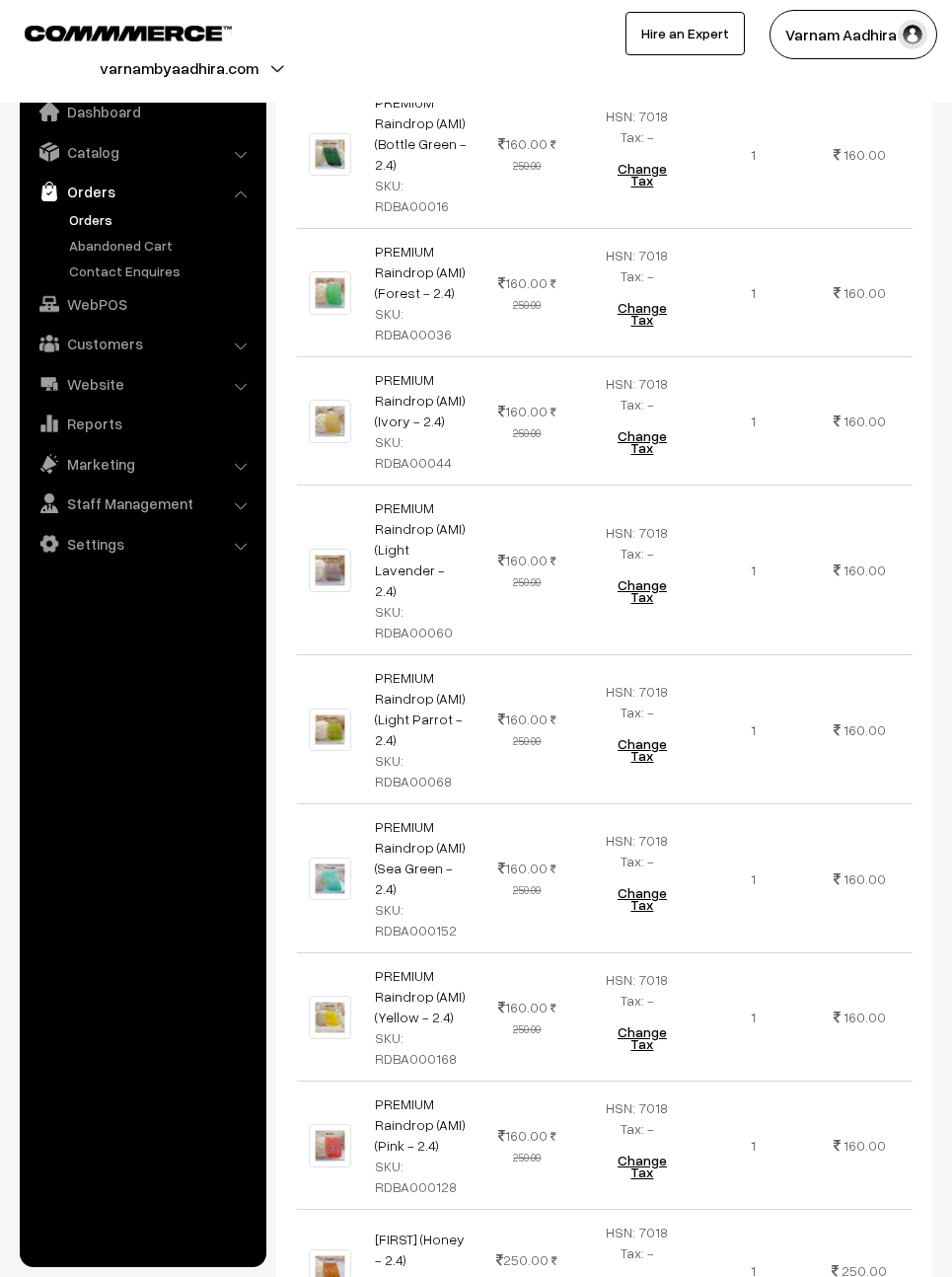 click on "250.00
449.00" at bounding box center [528, 1270] 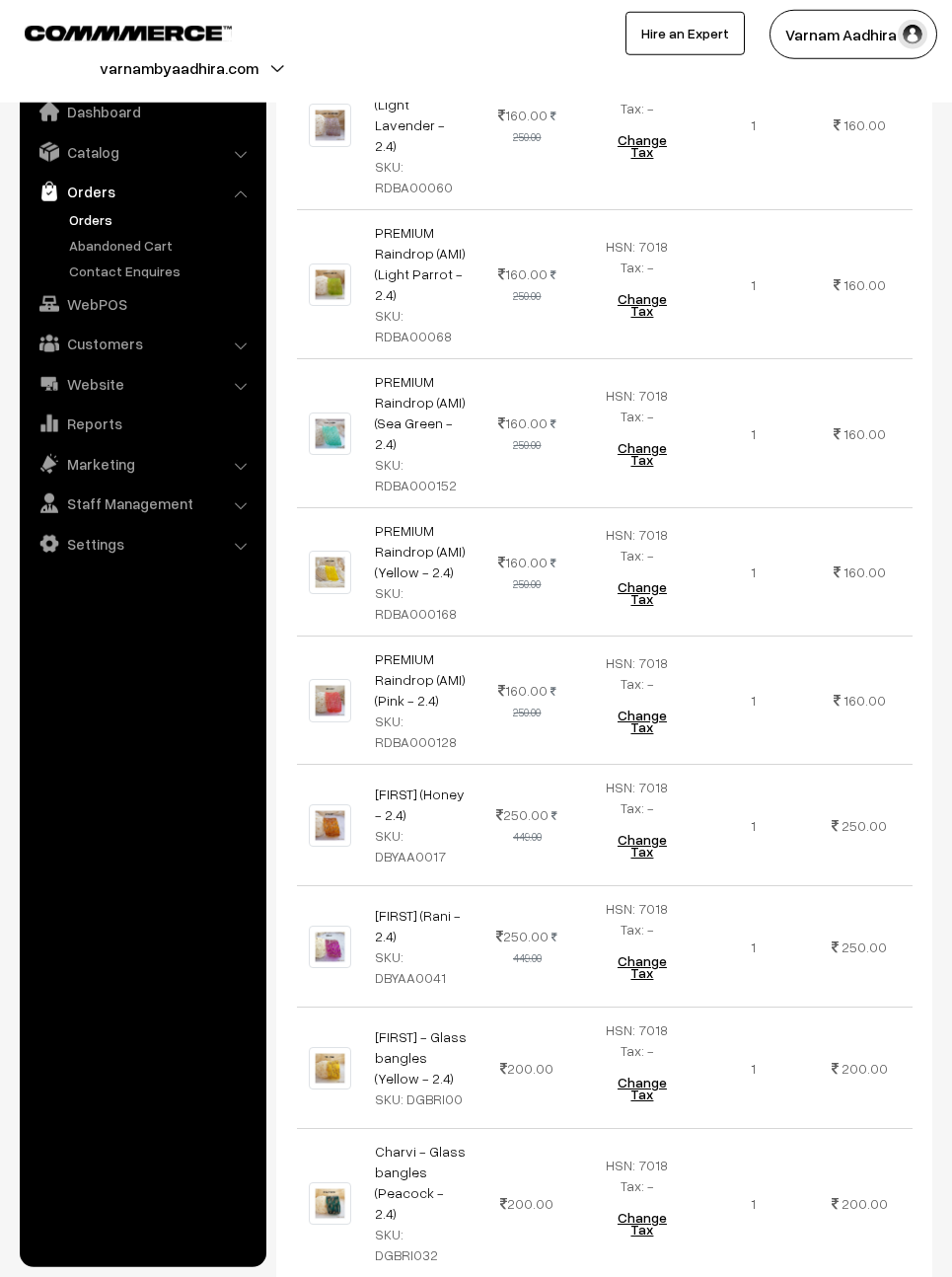 scroll, scrollTop: 1418, scrollLeft: 0, axis: vertical 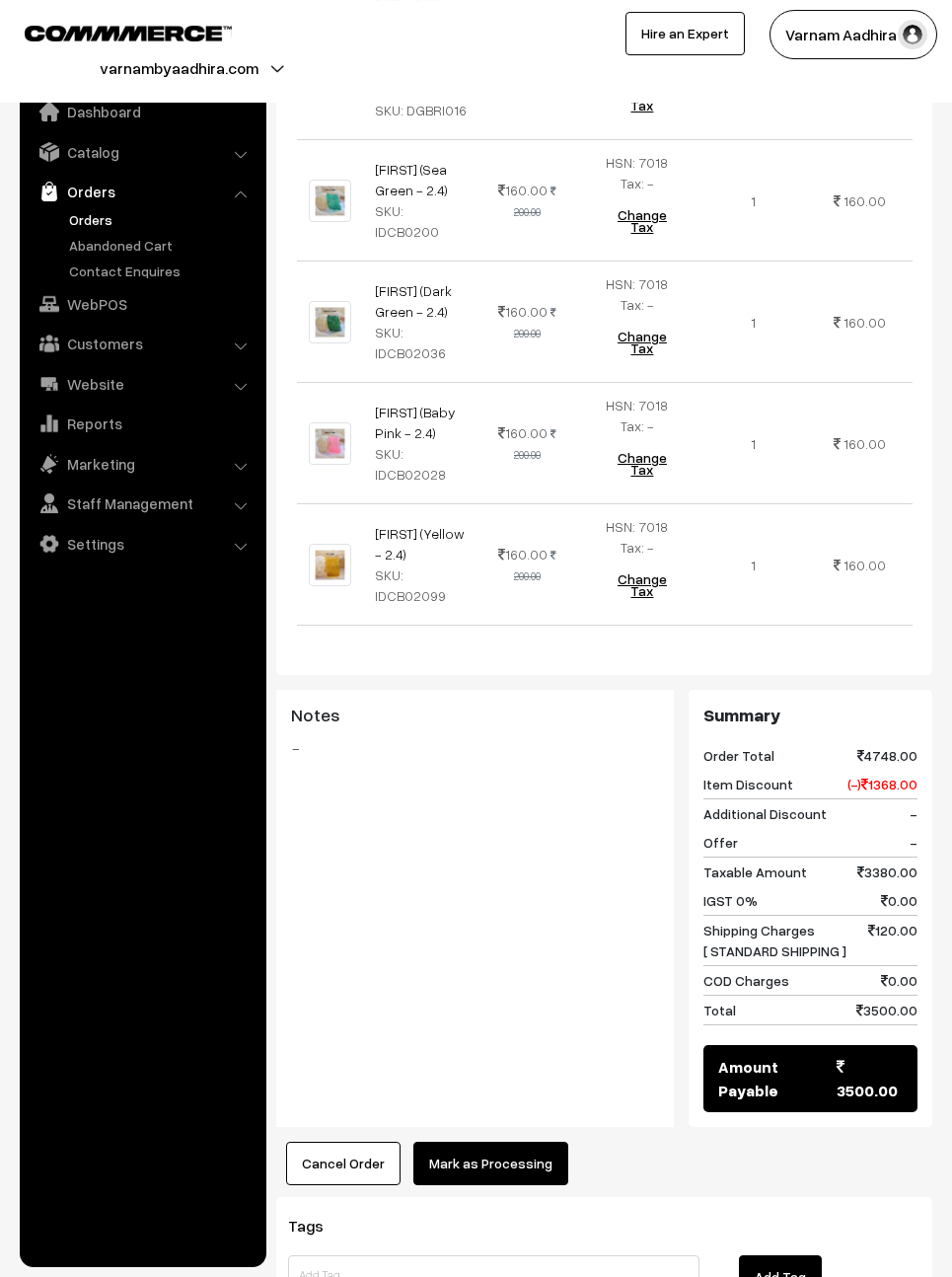 click on "Mark as Processing" at bounding box center (490, 1164) 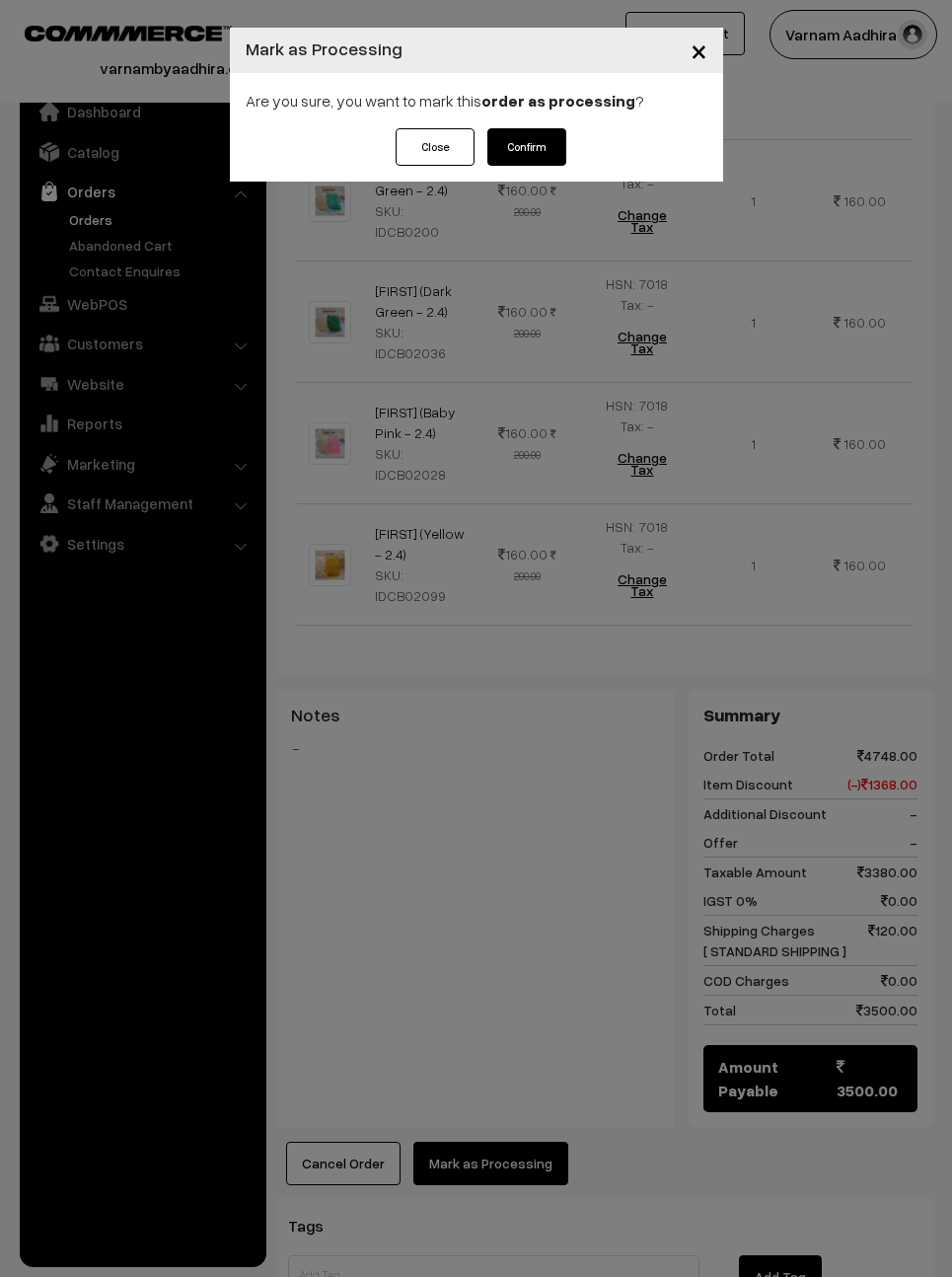 click on "Confirm" at bounding box center [527, 147] 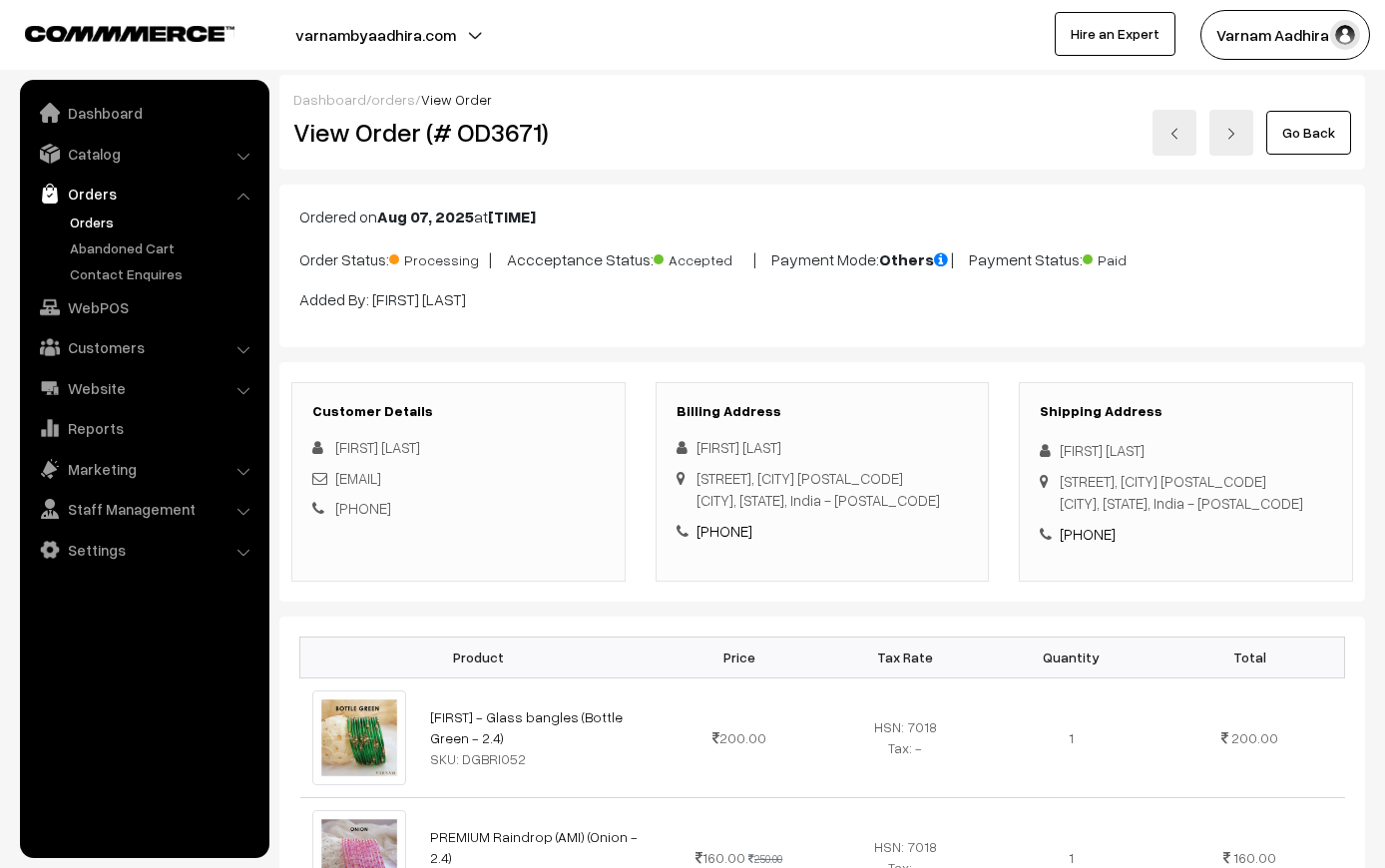 scroll, scrollTop: 0, scrollLeft: 0, axis: both 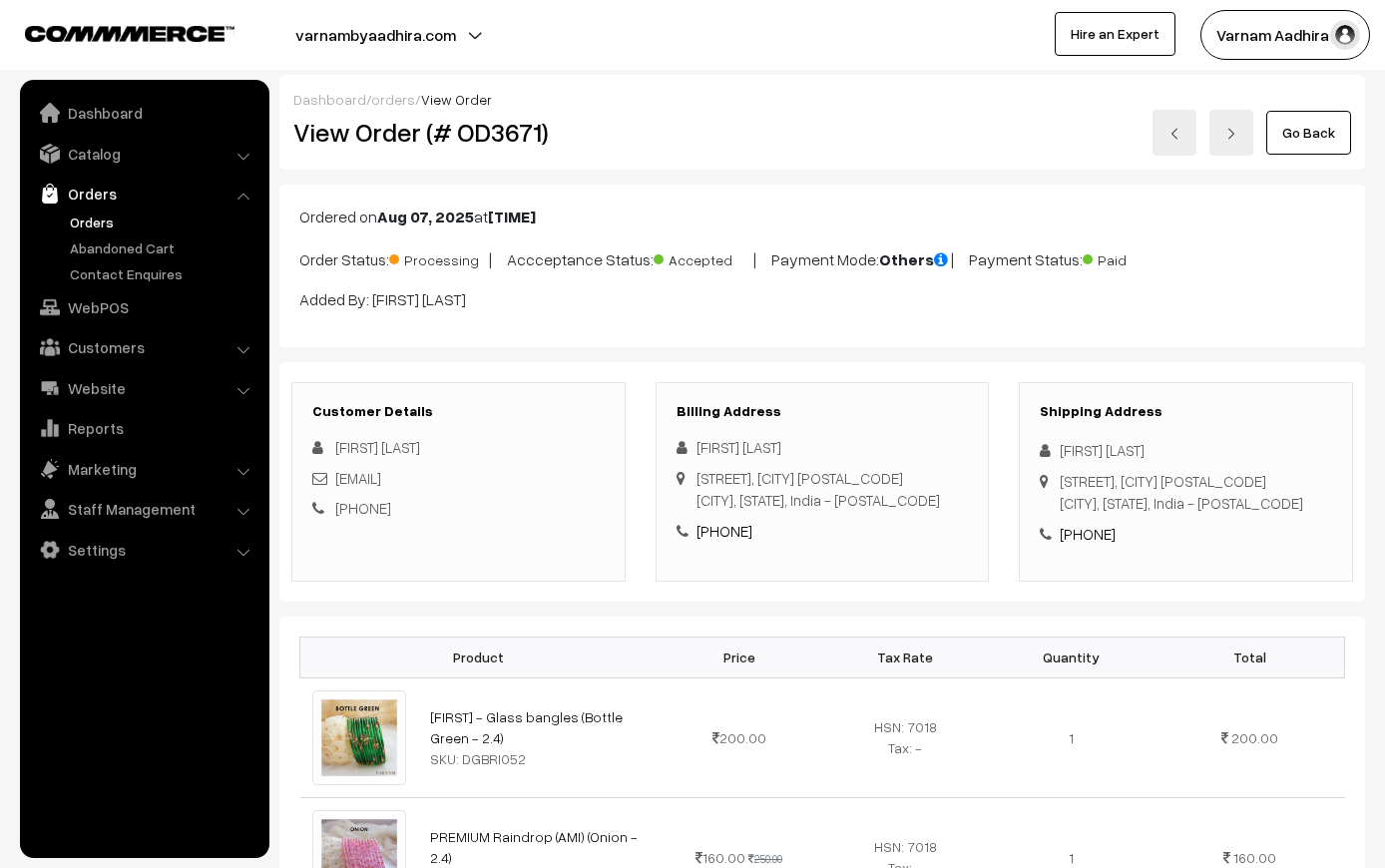 click on "Go Back" at bounding box center [1308, 133] 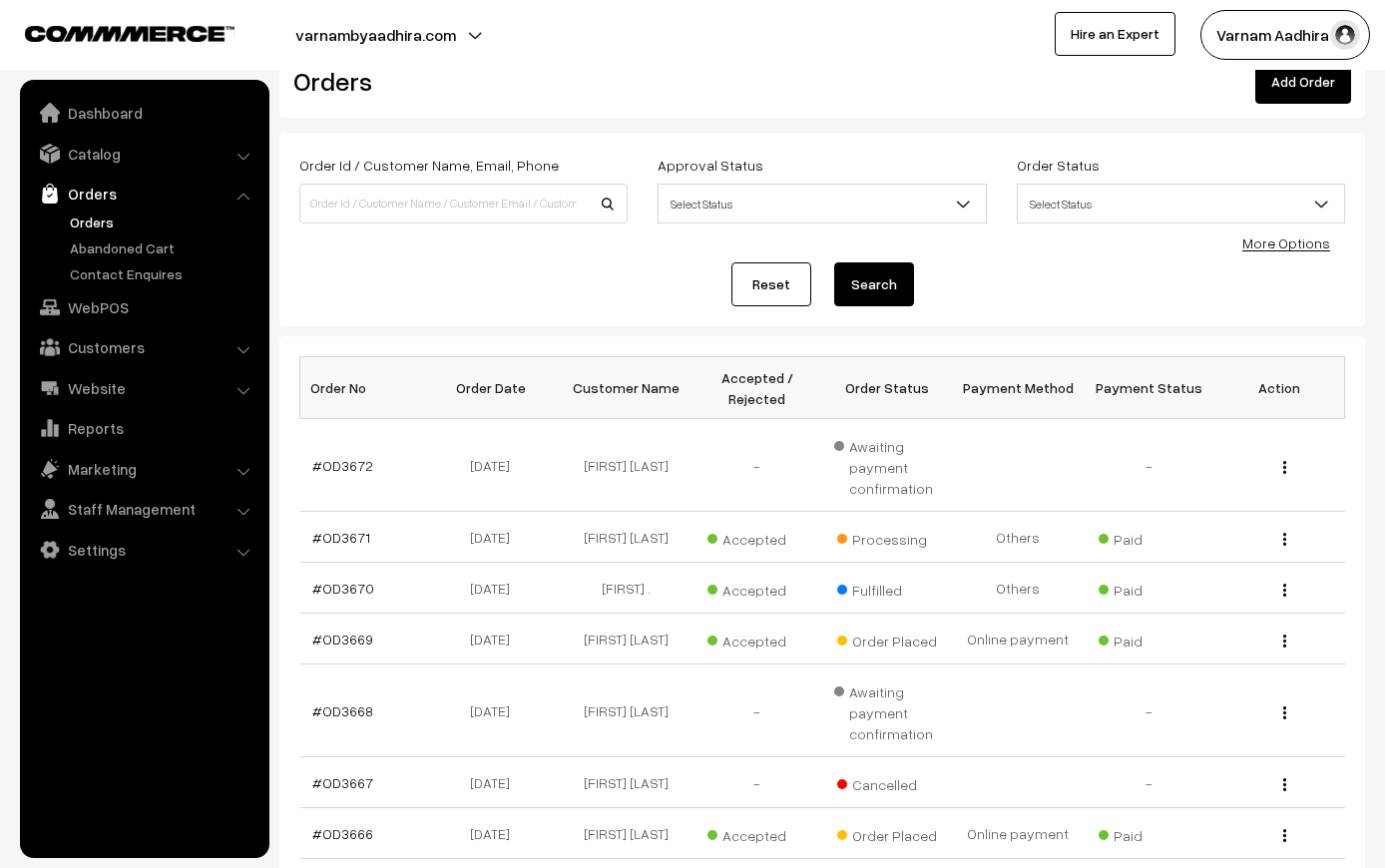 scroll, scrollTop: 52, scrollLeft: 0, axis: vertical 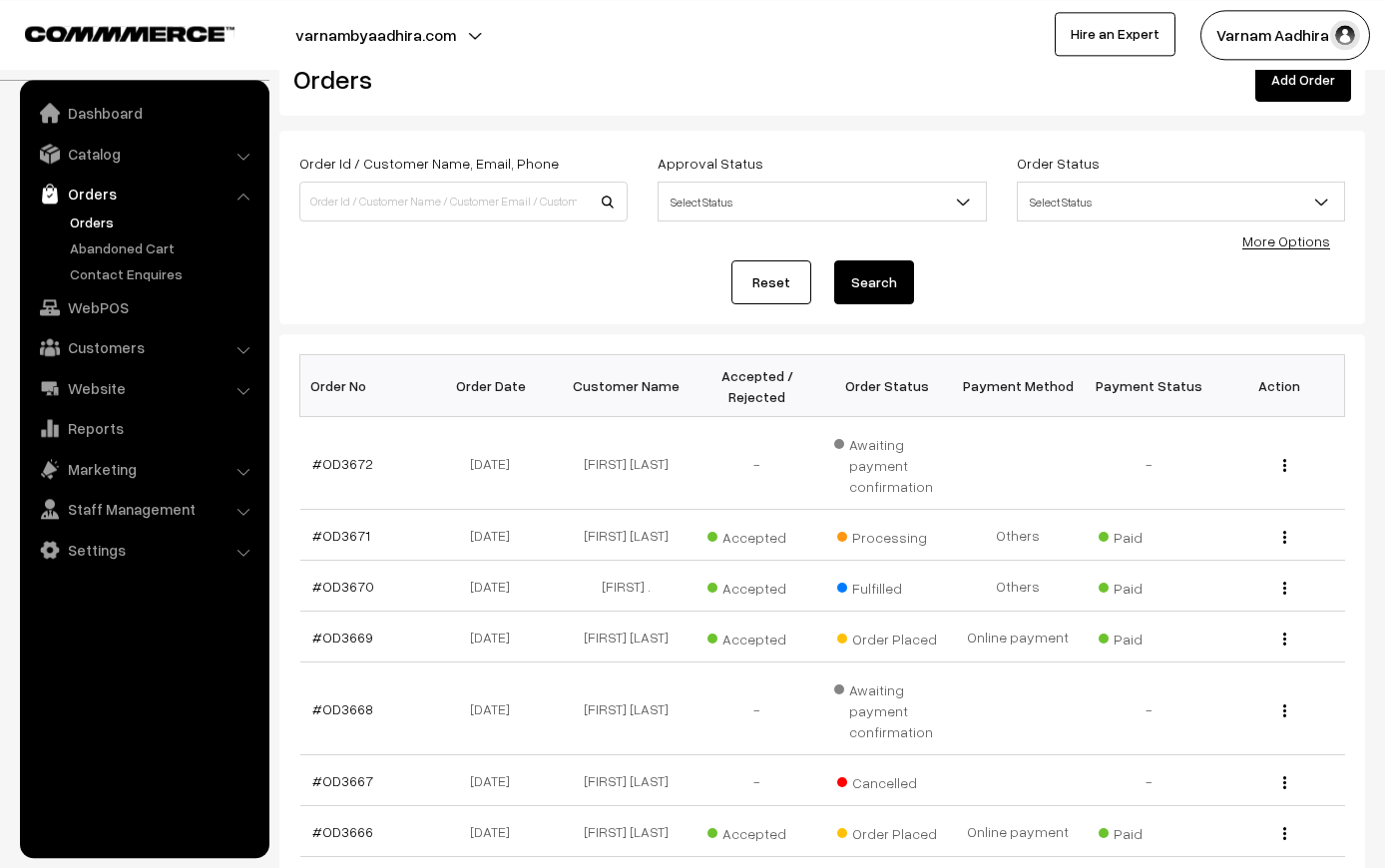 click on "#OD3669" at bounding box center [342, 637] 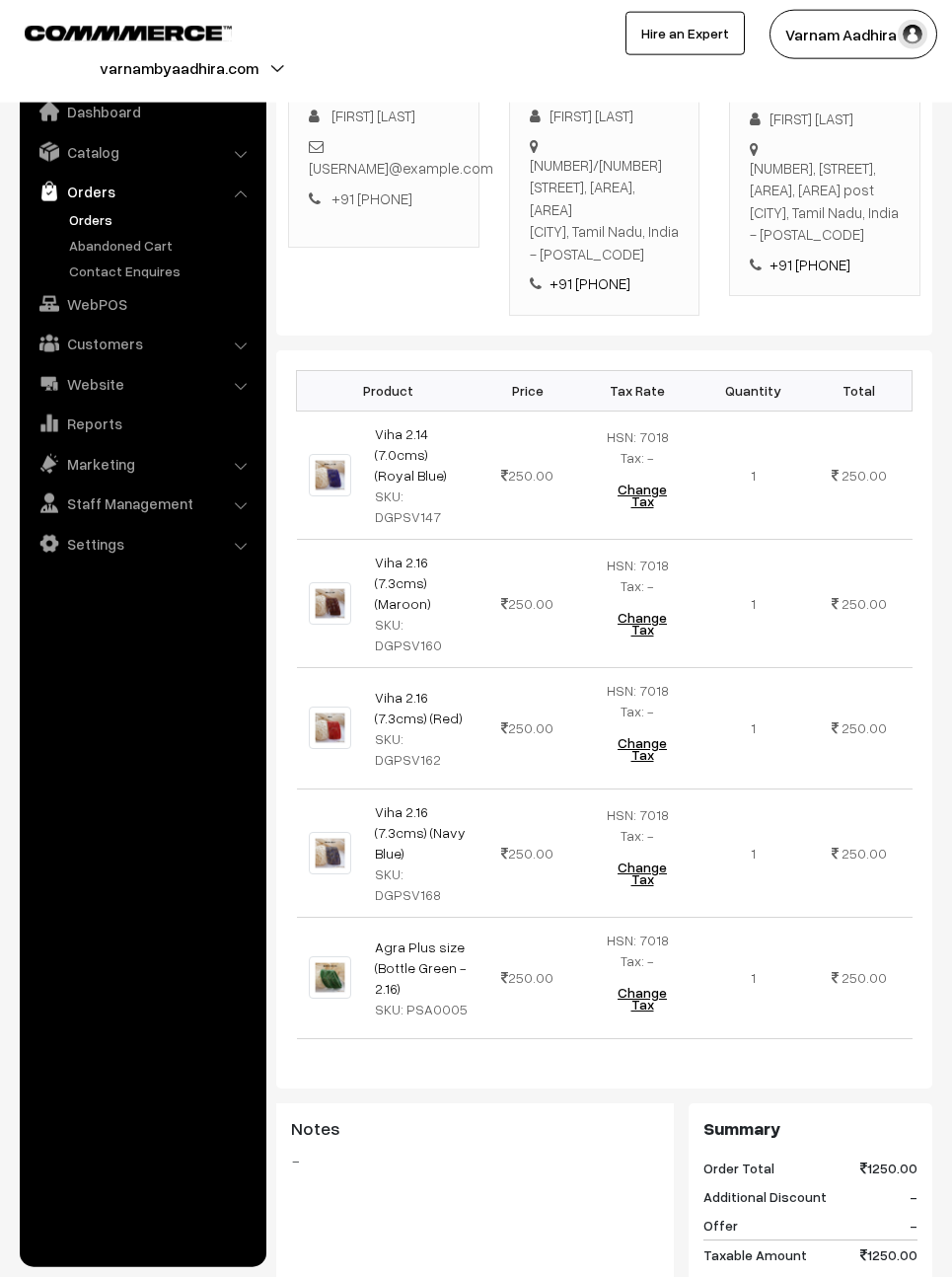 scroll, scrollTop: 363, scrollLeft: 0, axis: vertical 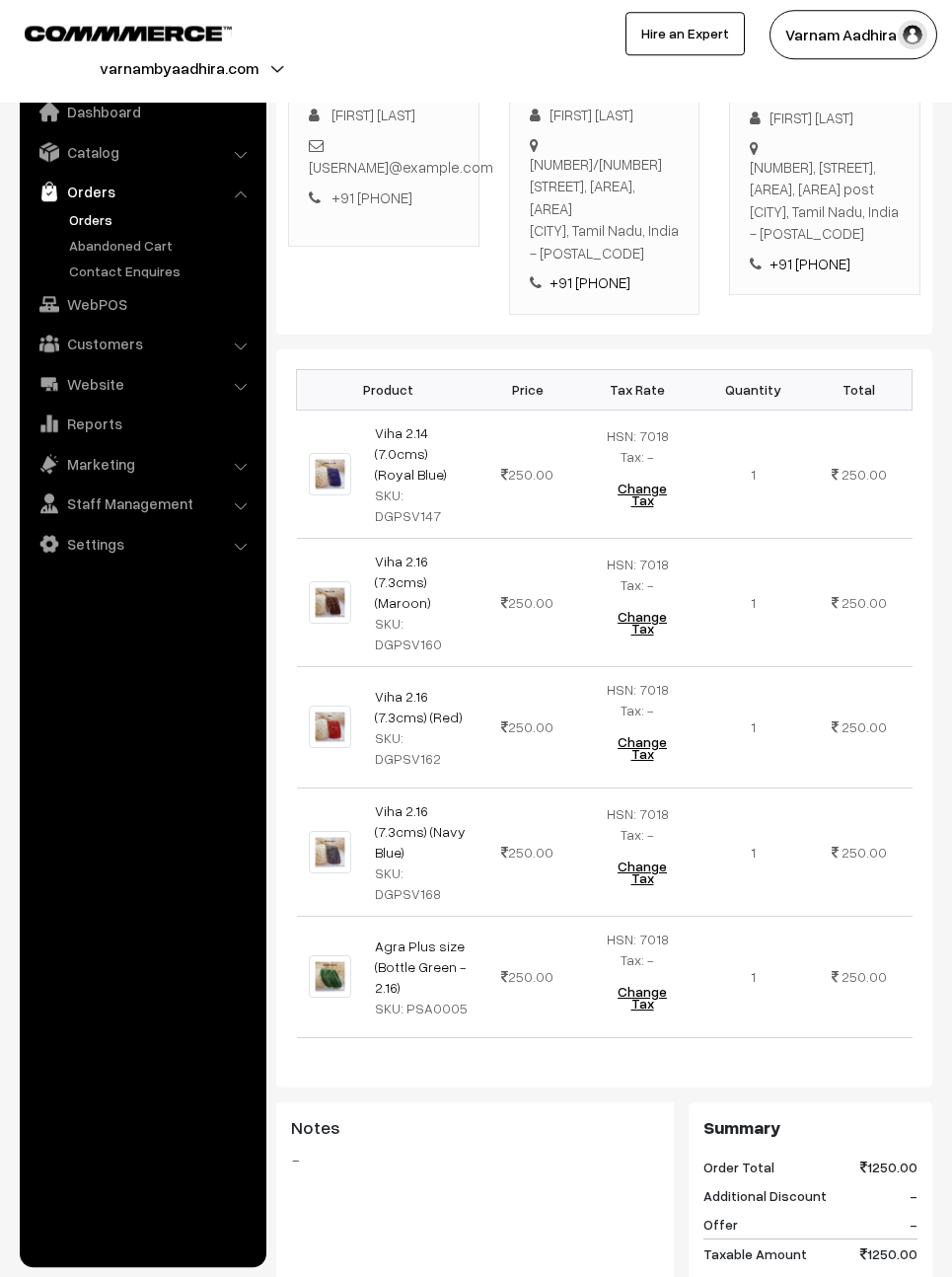 click on "Notes
-" at bounding box center (475, 1201) 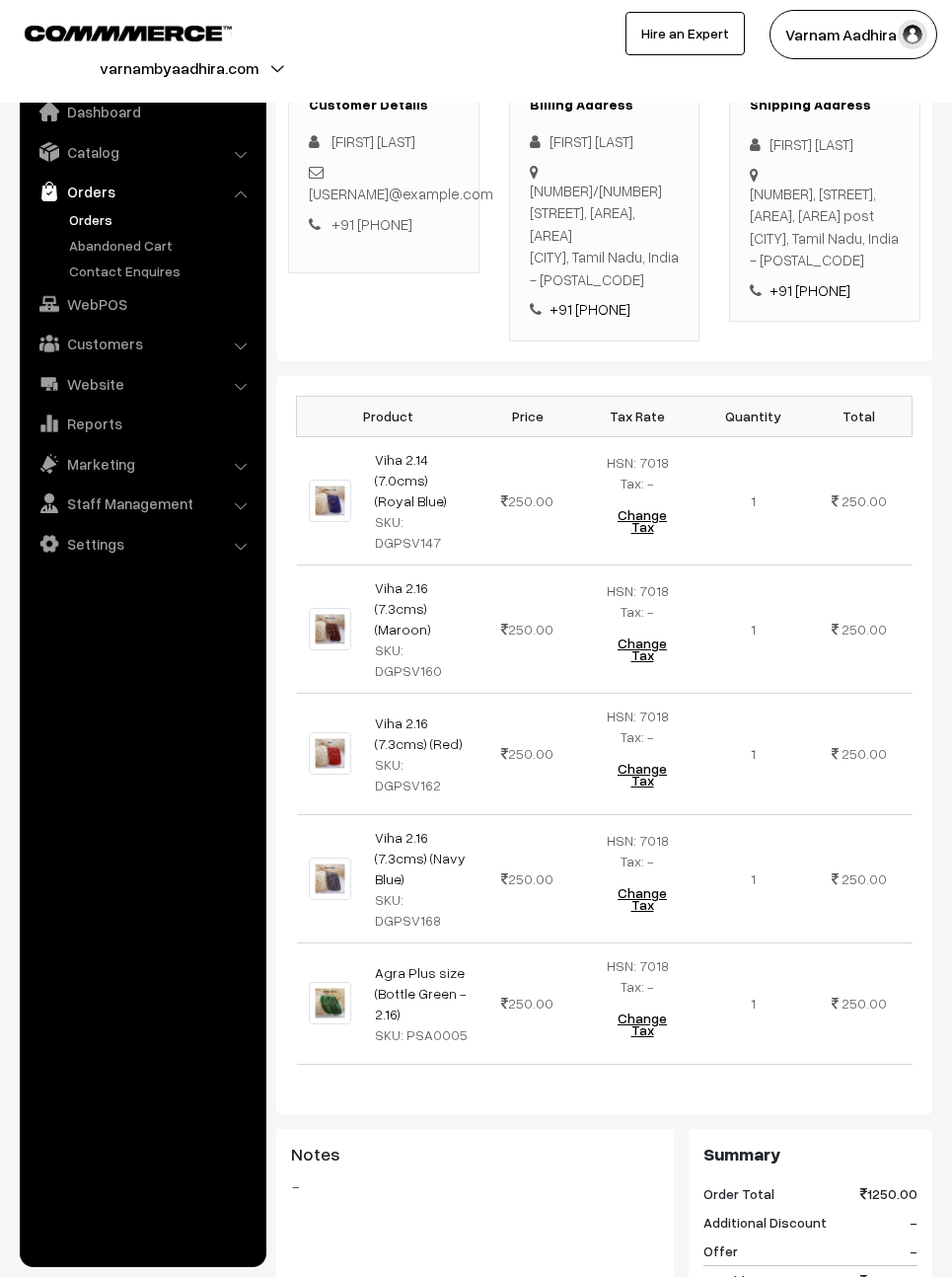 scroll, scrollTop: 0, scrollLeft: 0, axis: both 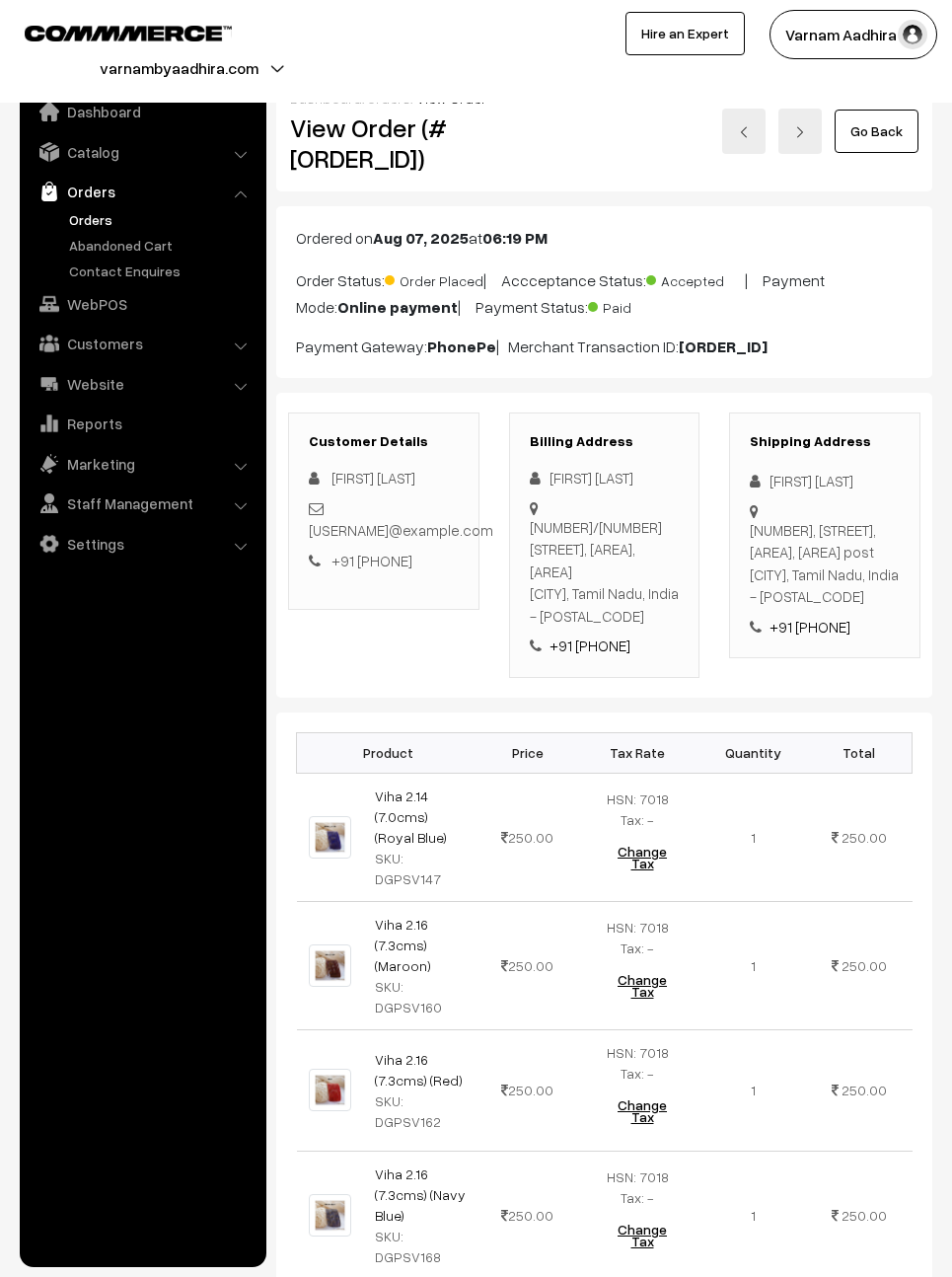 click on "Go Back" at bounding box center [876, 131] 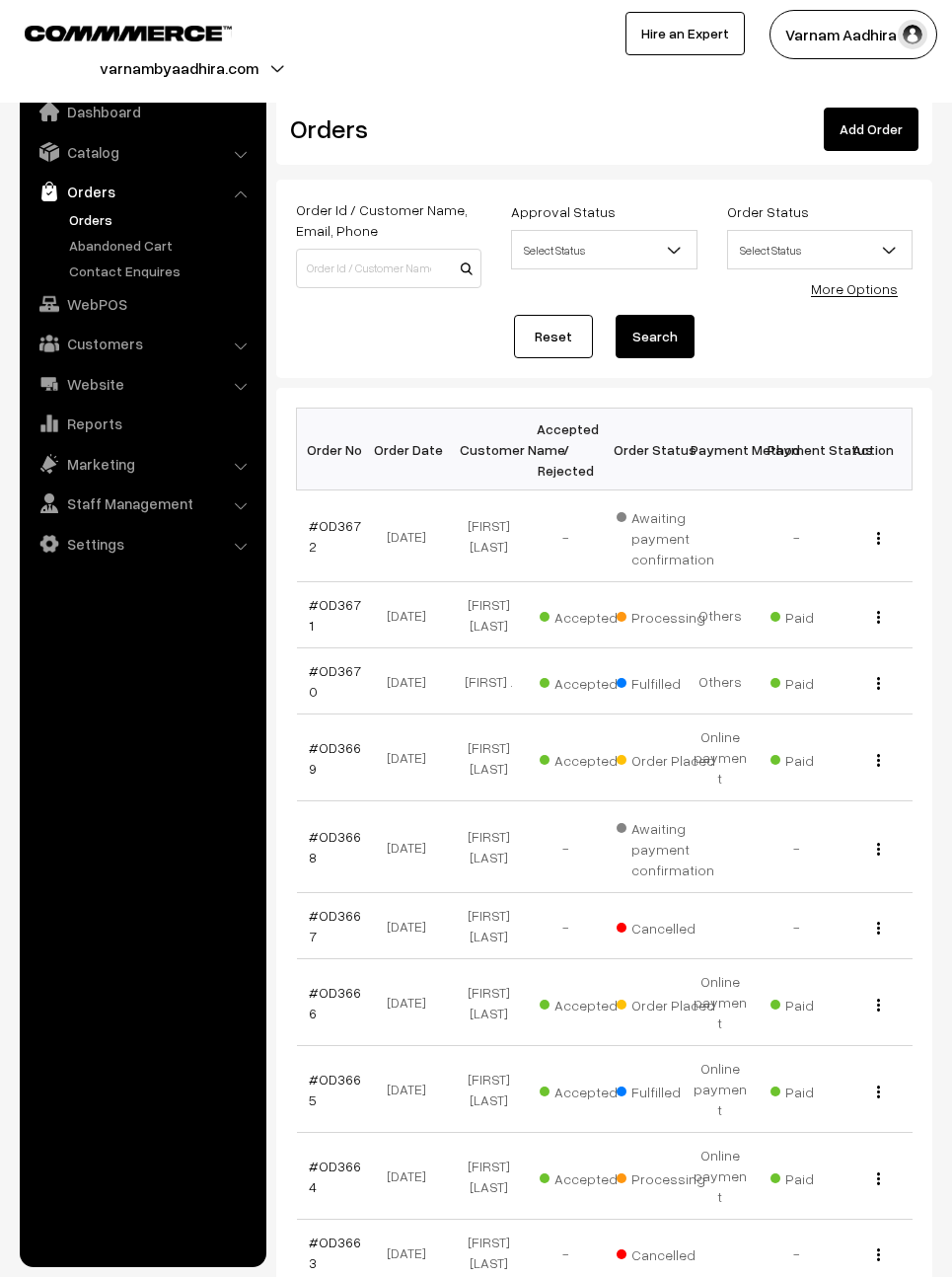 scroll, scrollTop: 19, scrollLeft: 0, axis: vertical 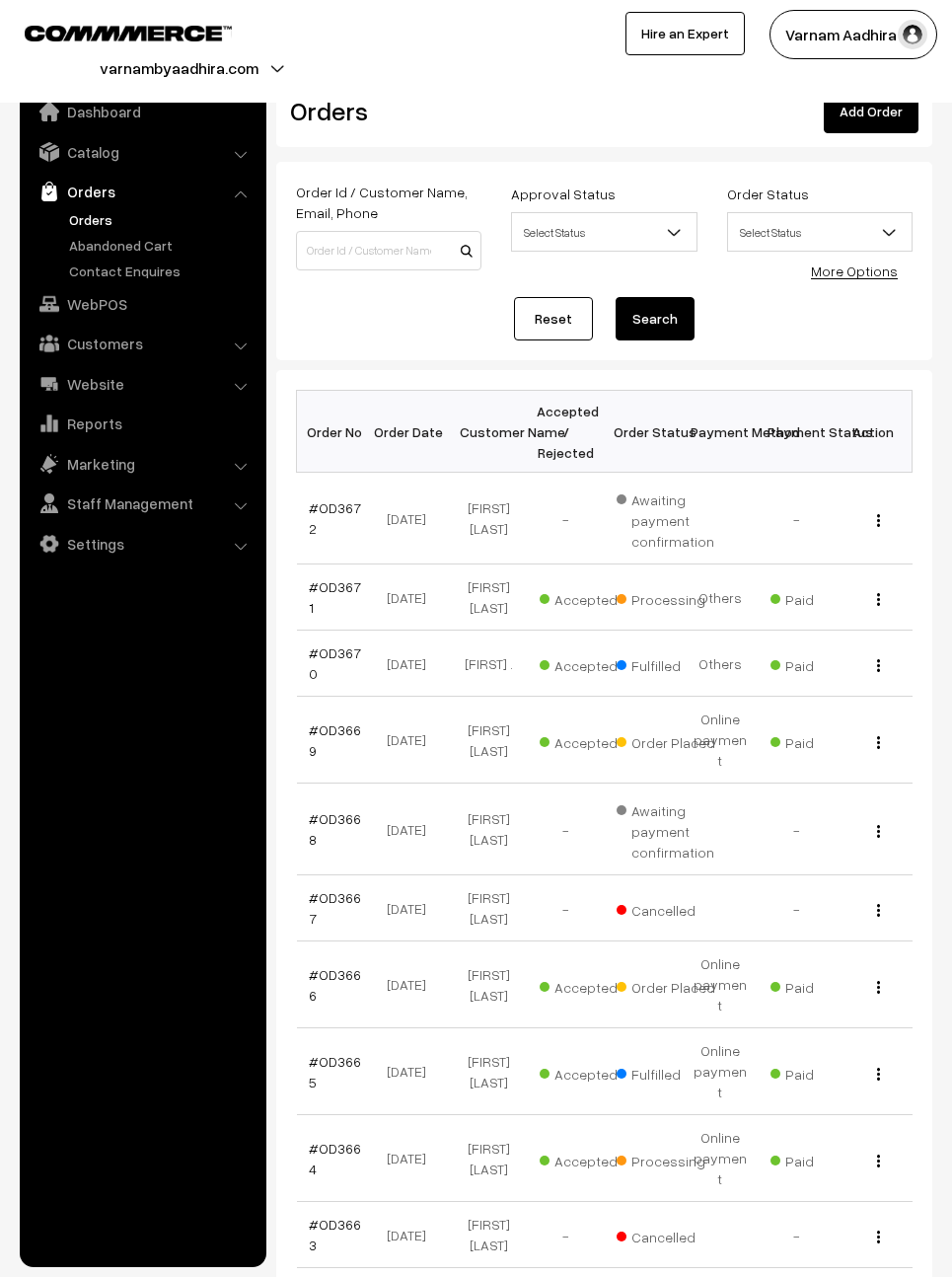 click on "#OD3669" at bounding box center [334, 740] 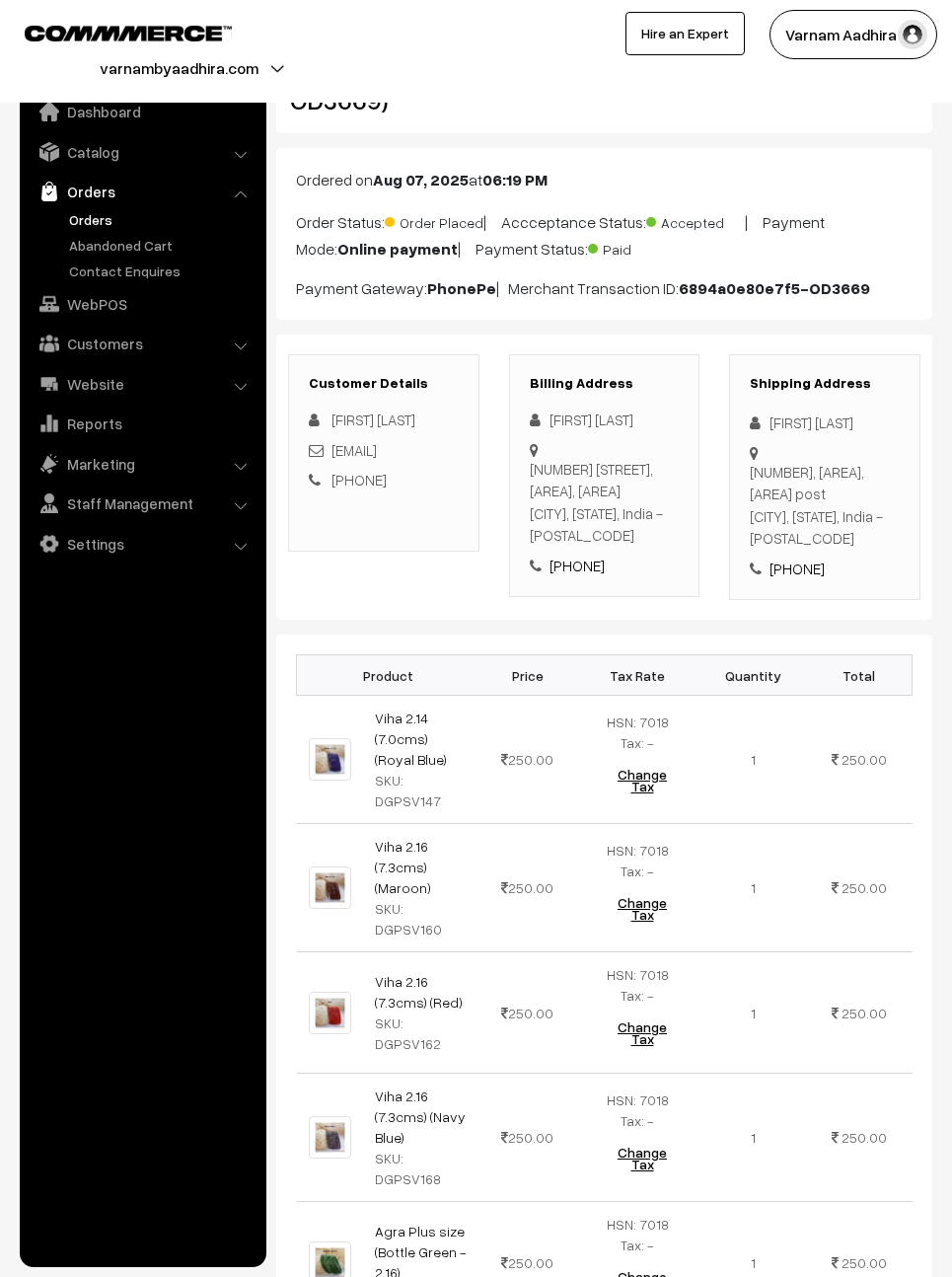 scroll, scrollTop: 0, scrollLeft: 0, axis: both 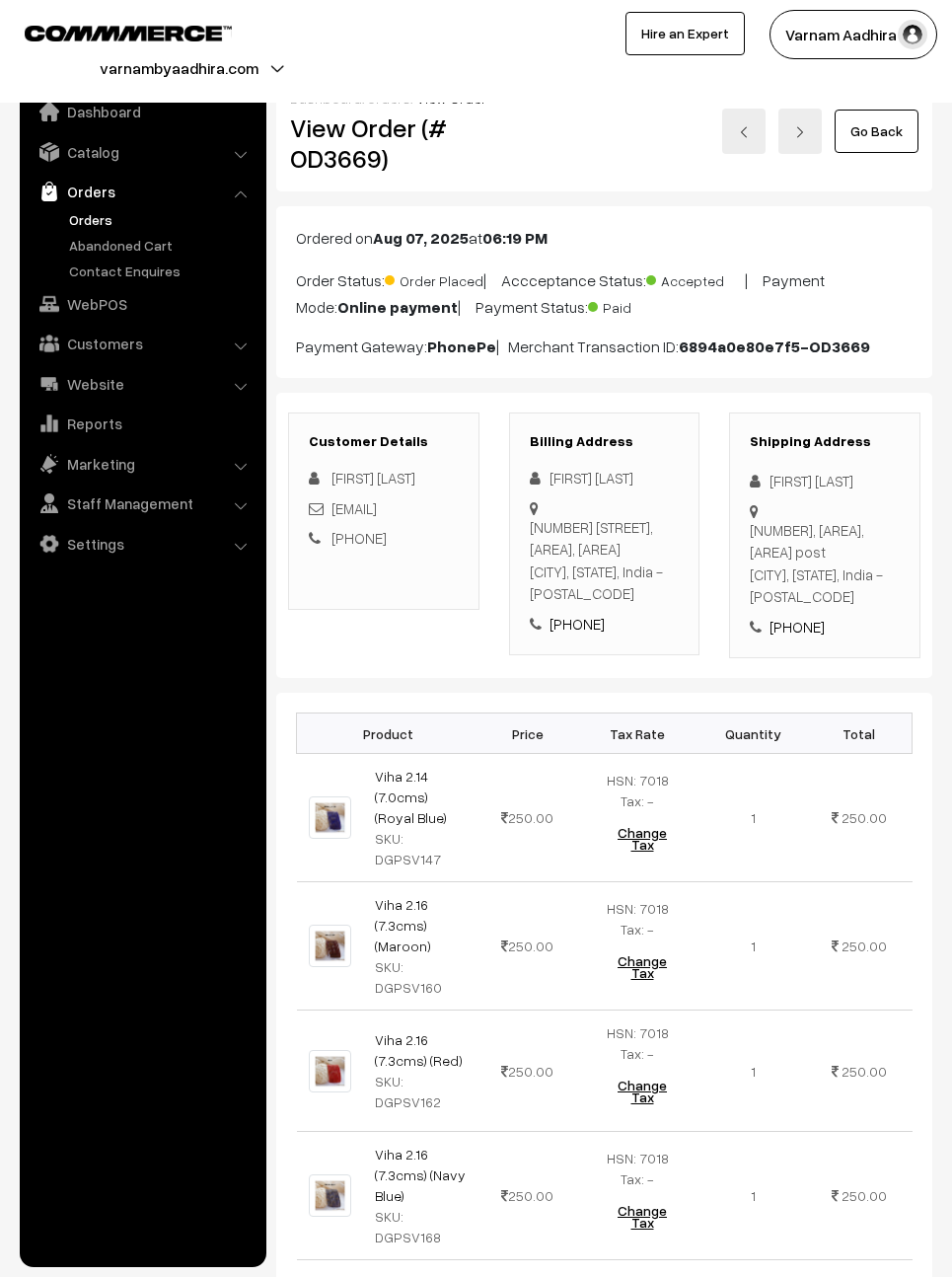 click on "Go Back" at bounding box center [876, 131] 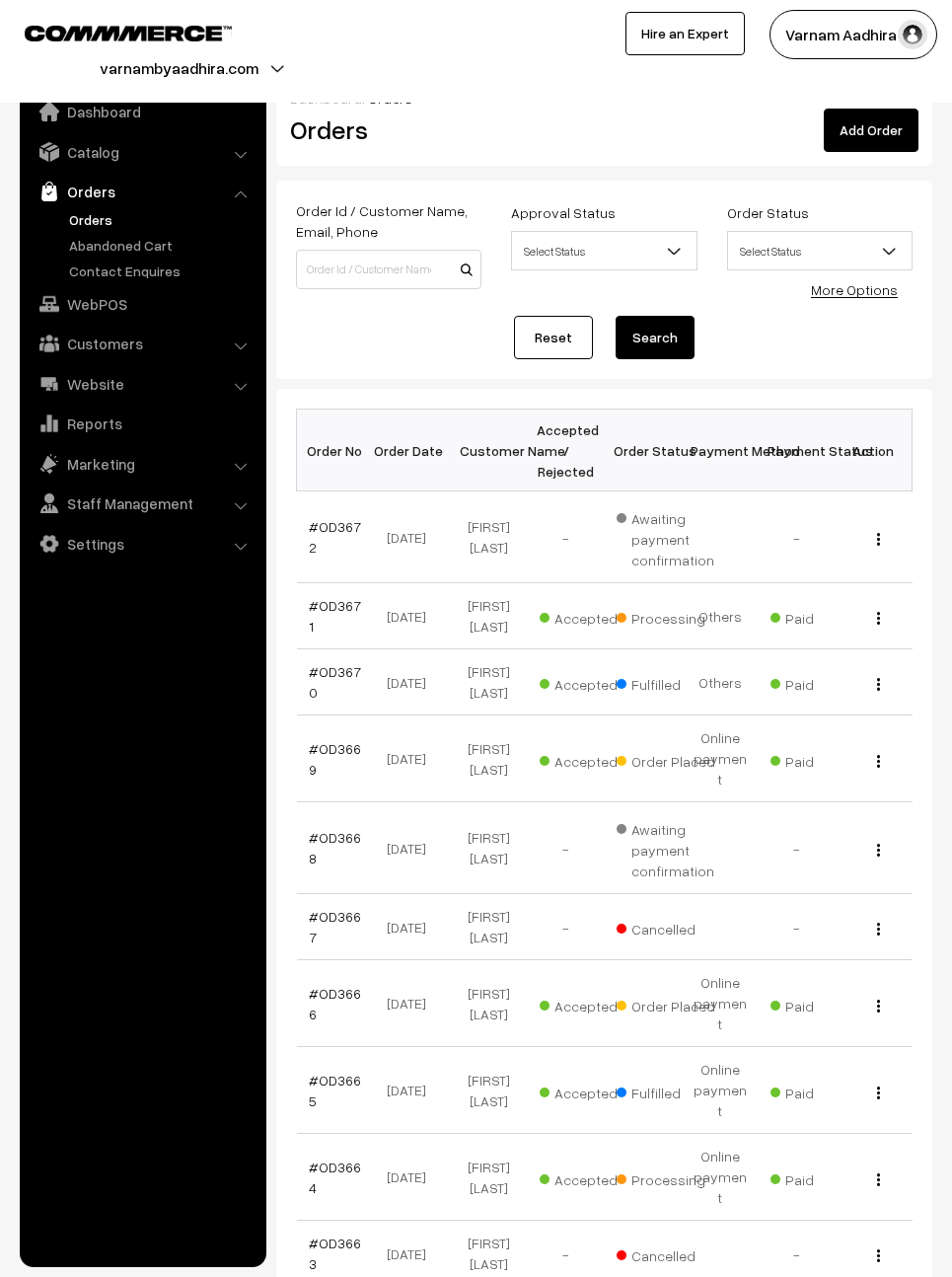scroll, scrollTop: 0, scrollLeft: 0, axis: both 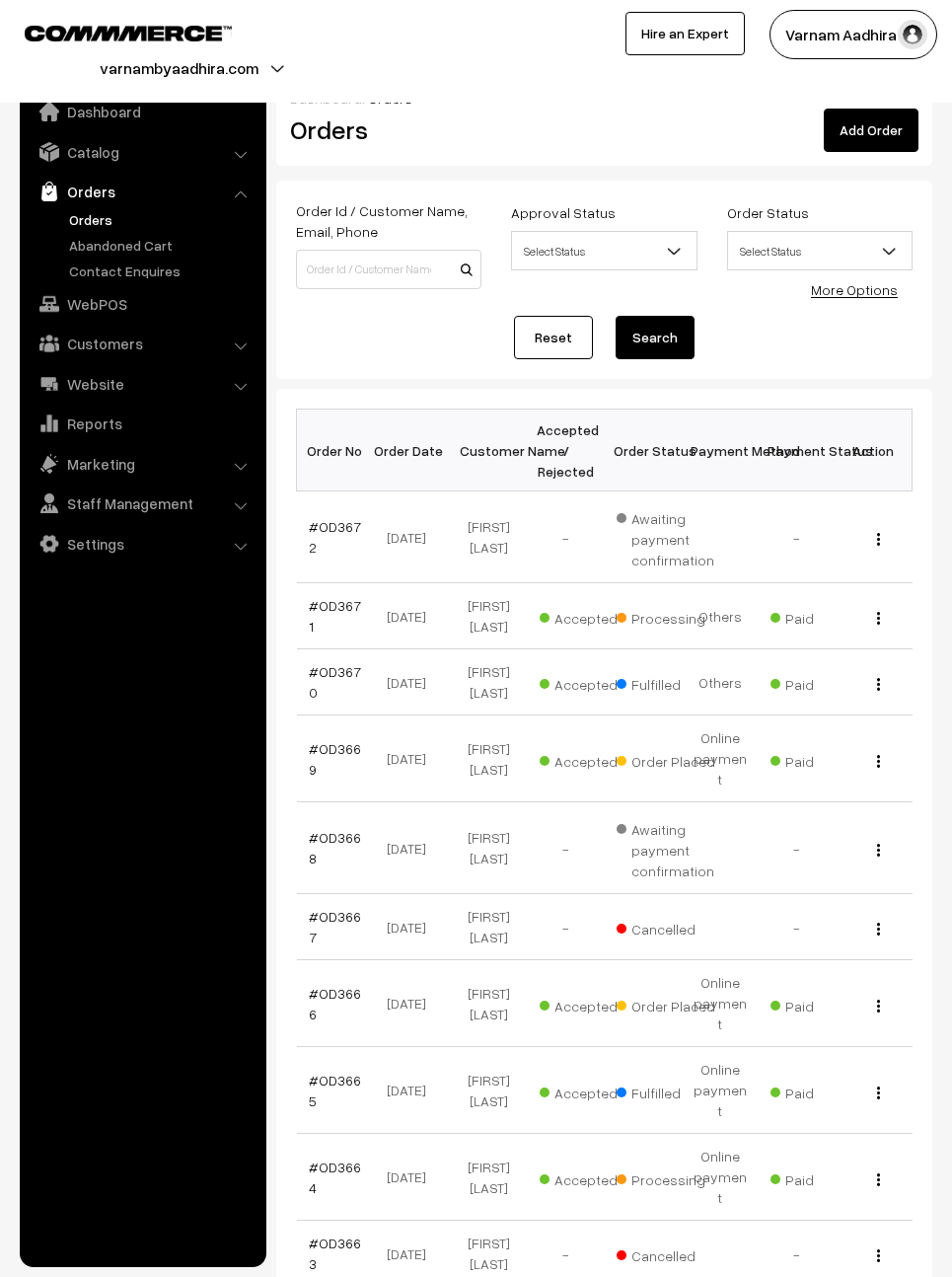 click on "#OD3666" at bounding box center [334, 1004] 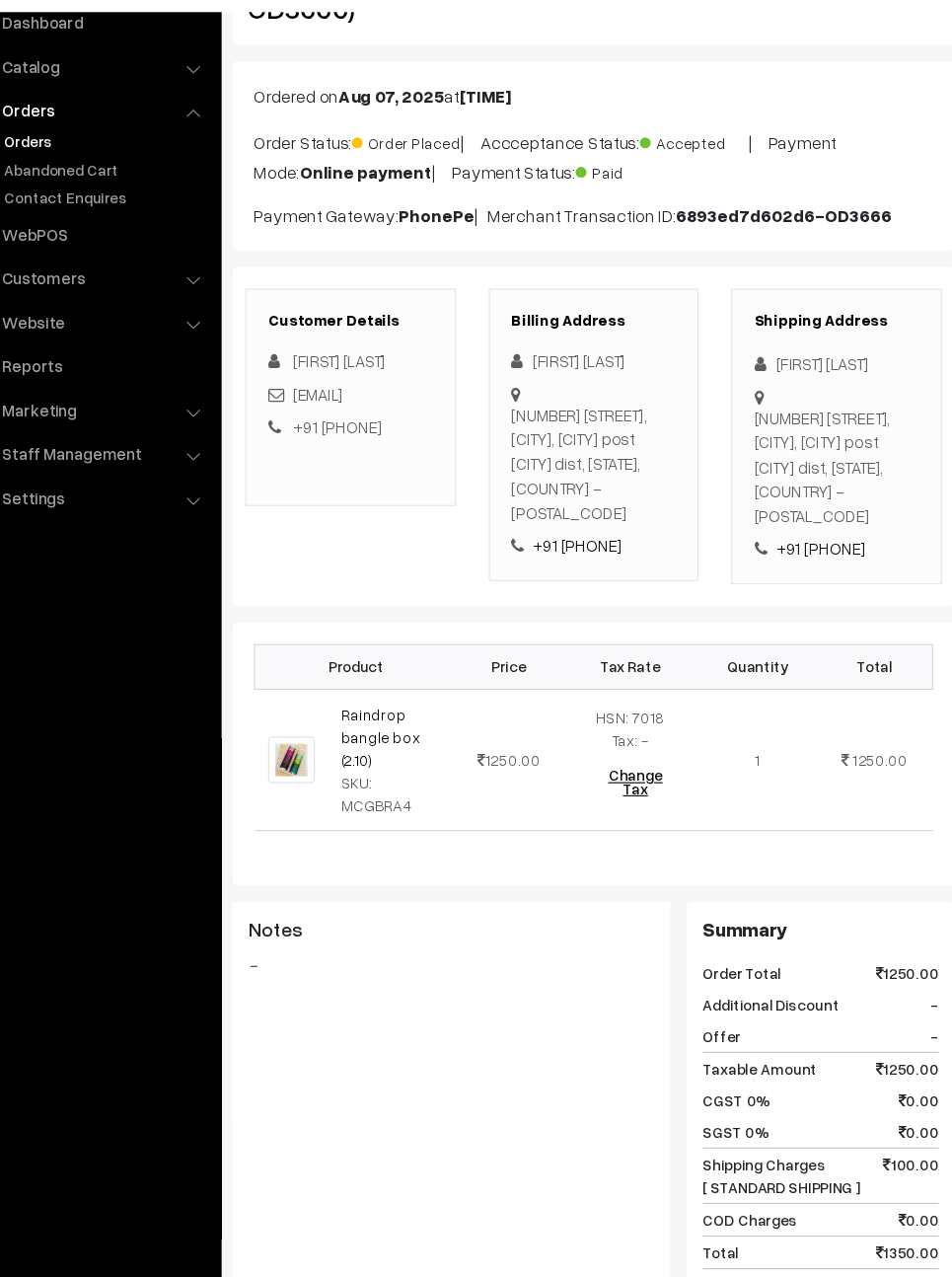 scroll, scrollTop: 427, scrollLeft: 0, axis: vertical 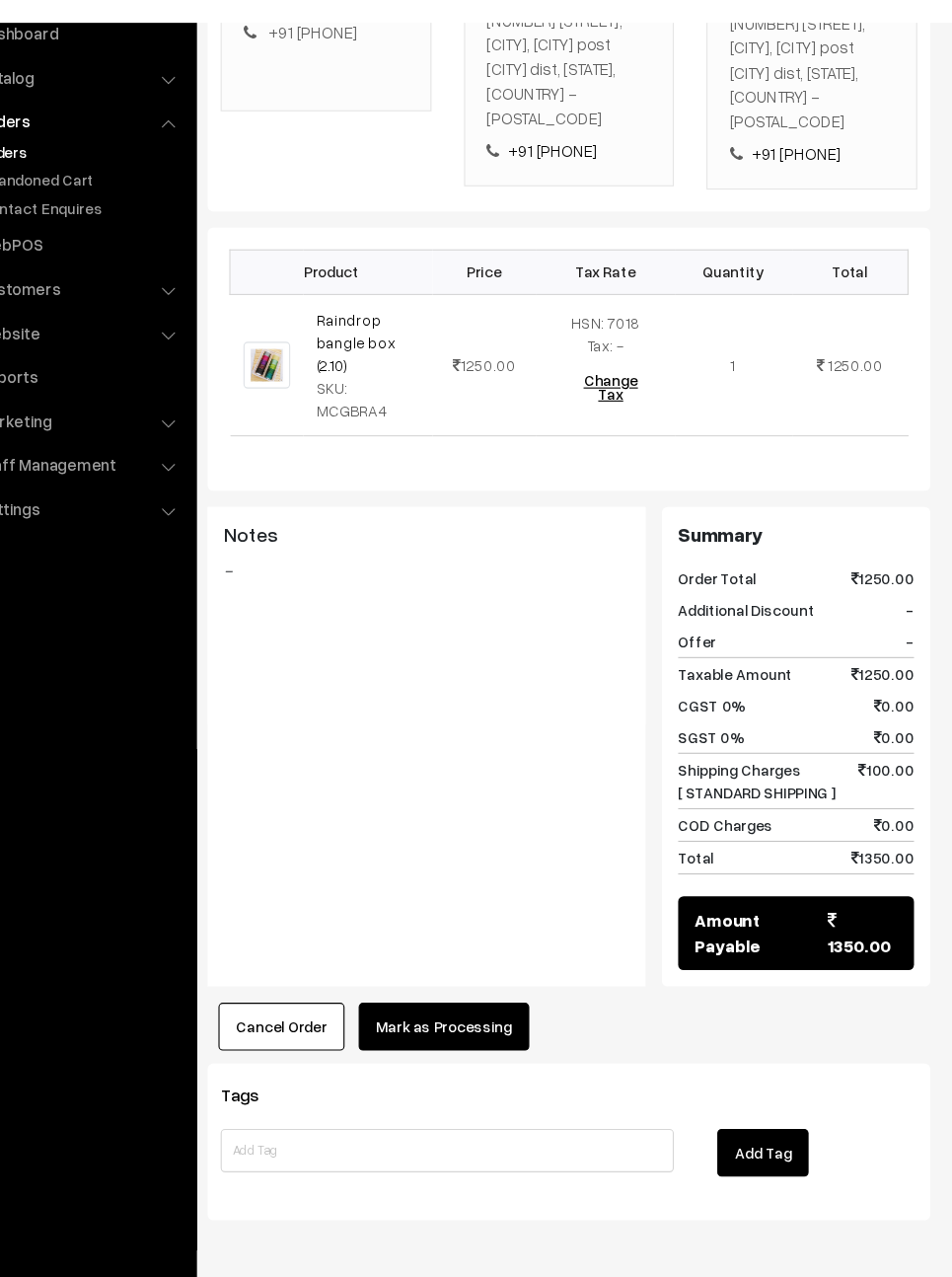 click on "Mark as Processing" at bounding box center (490, 1014) 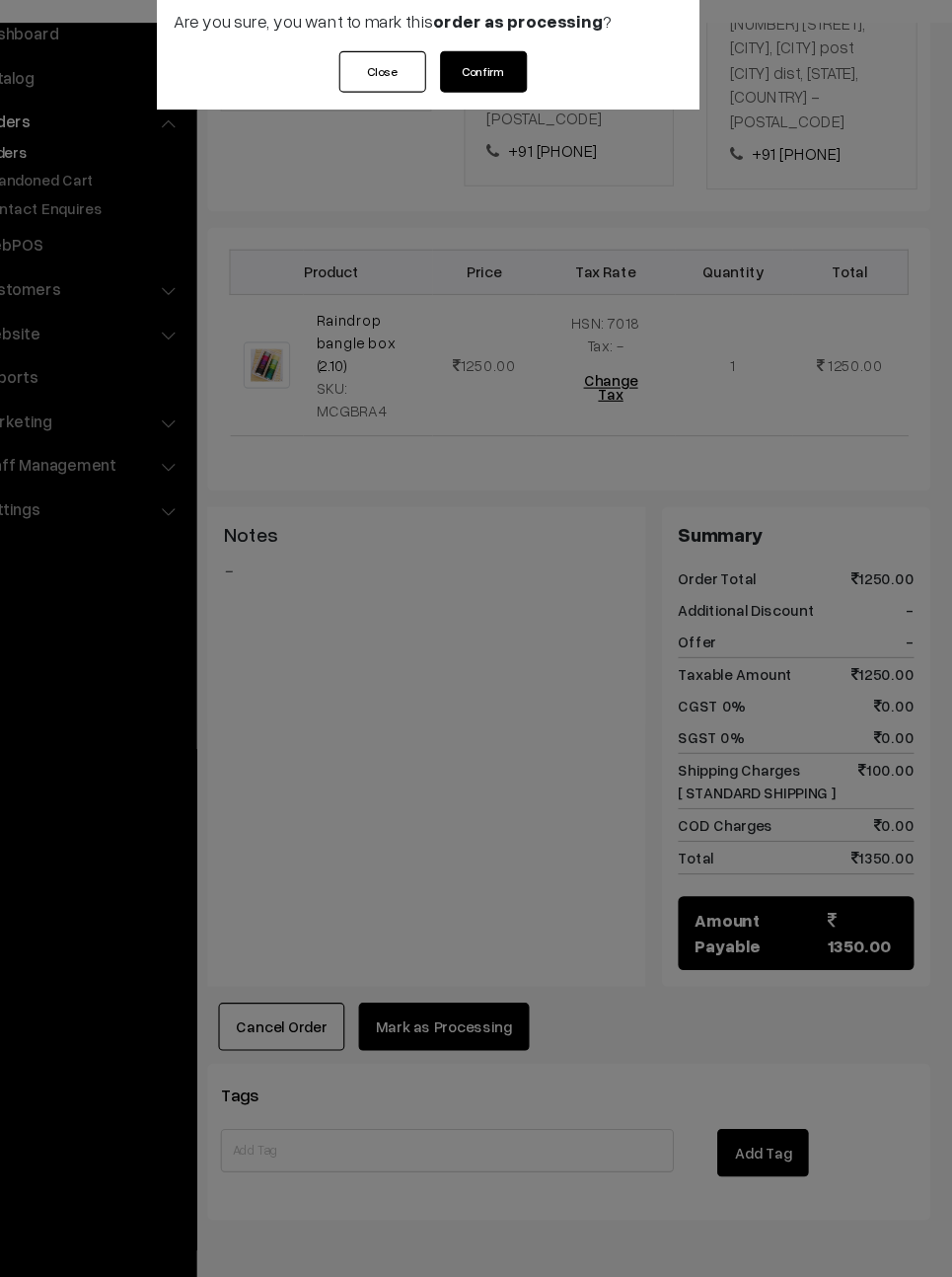 click on "Confirm" at bounding box center (527, 147) 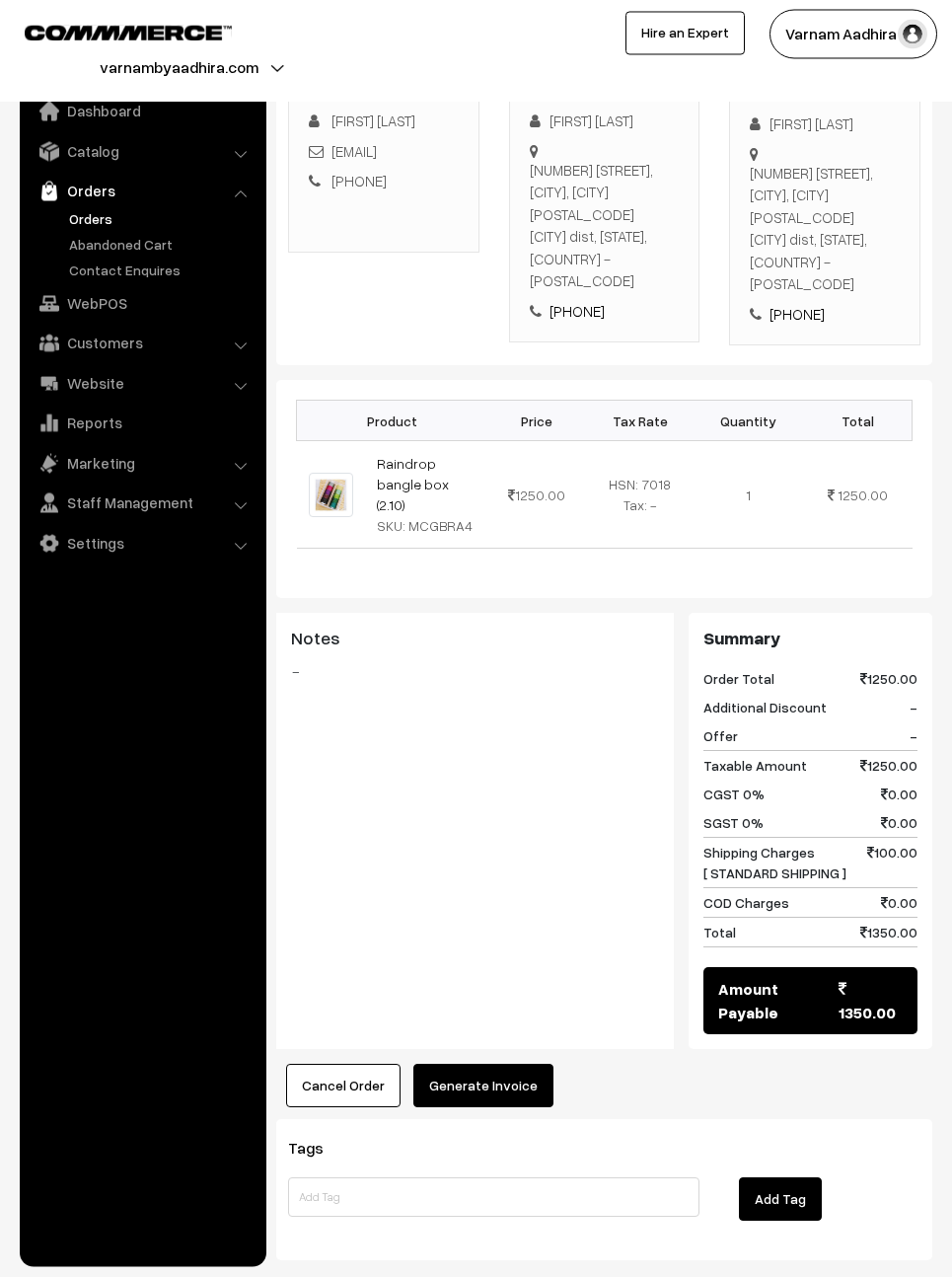 scroll, scrollTop: 356, scrollLeft: 0, axis: vertical 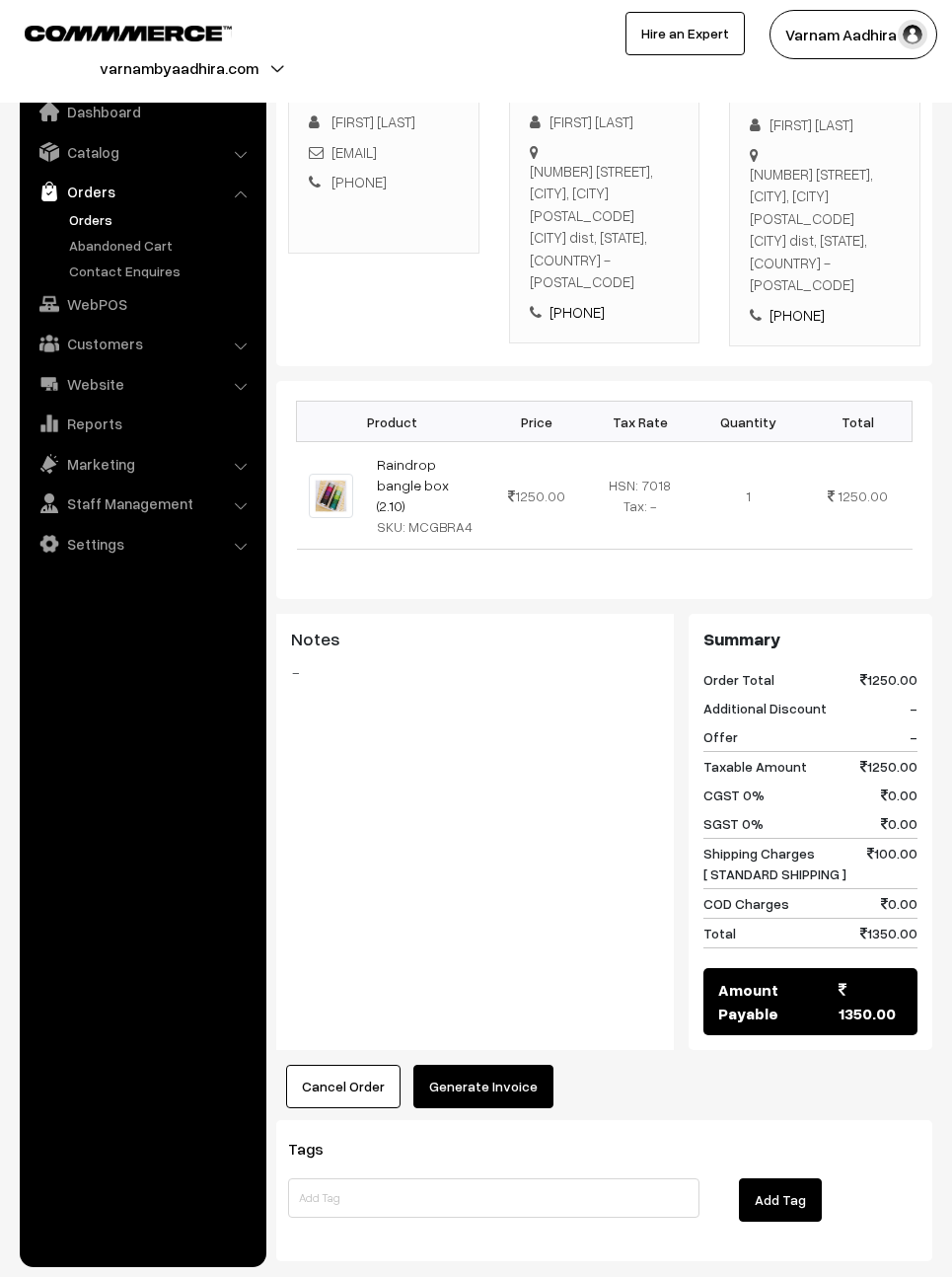 click on "Generate Invoice" at bounding box center (483, 1087) 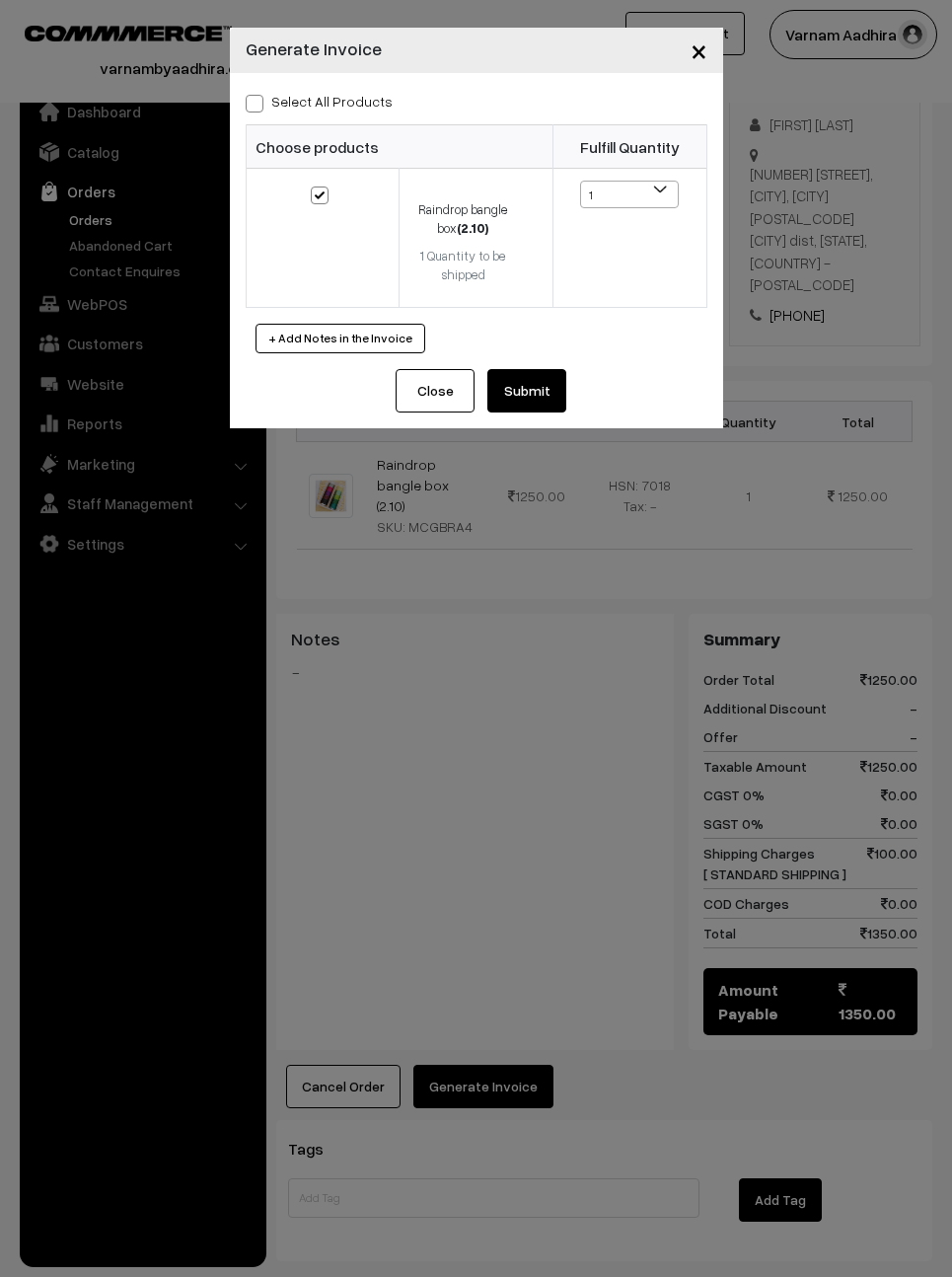 click on "Select All Products" at bounding box center (319, 101) 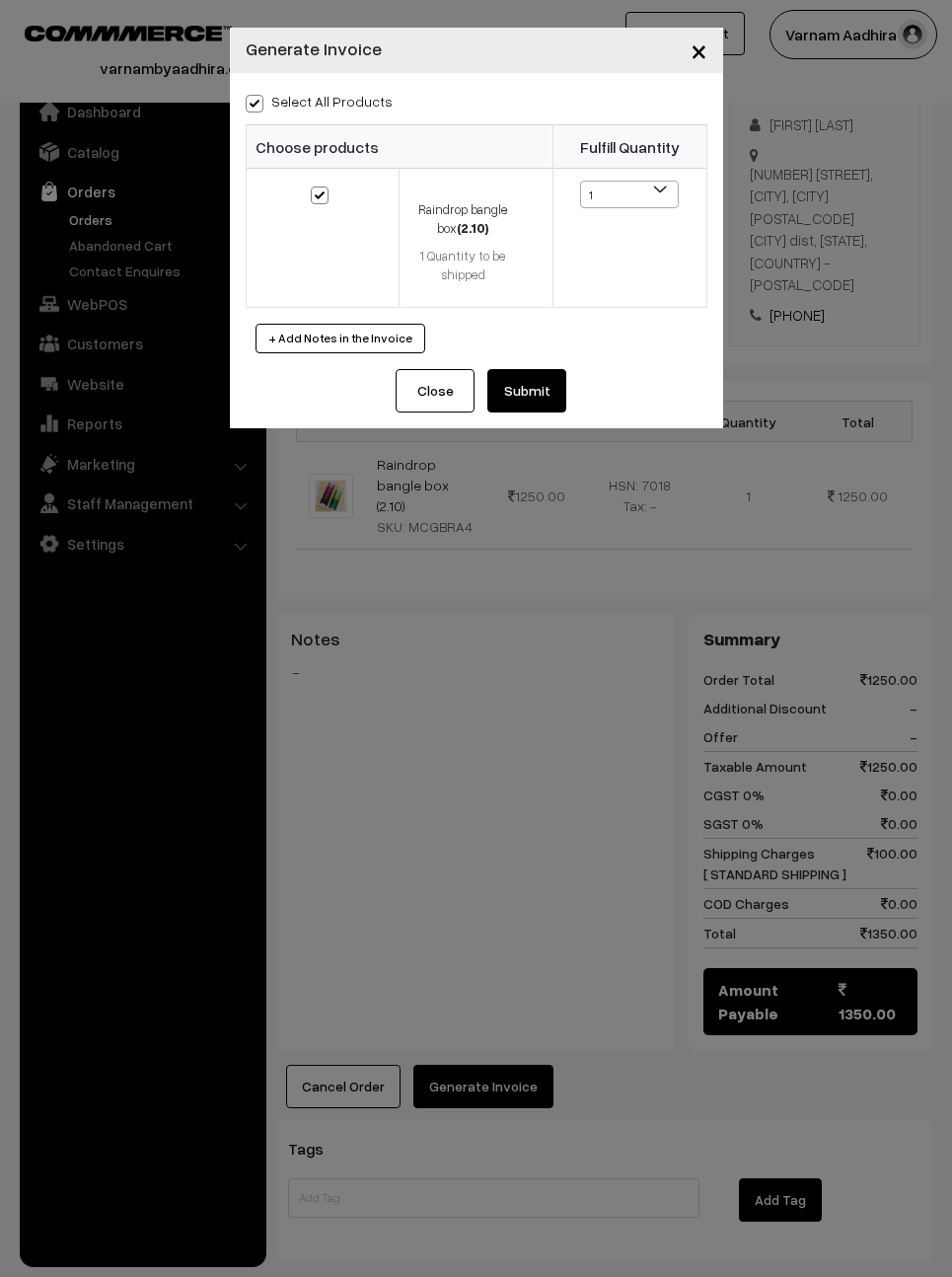 click on "Submit" at bounding box center [527, 391] 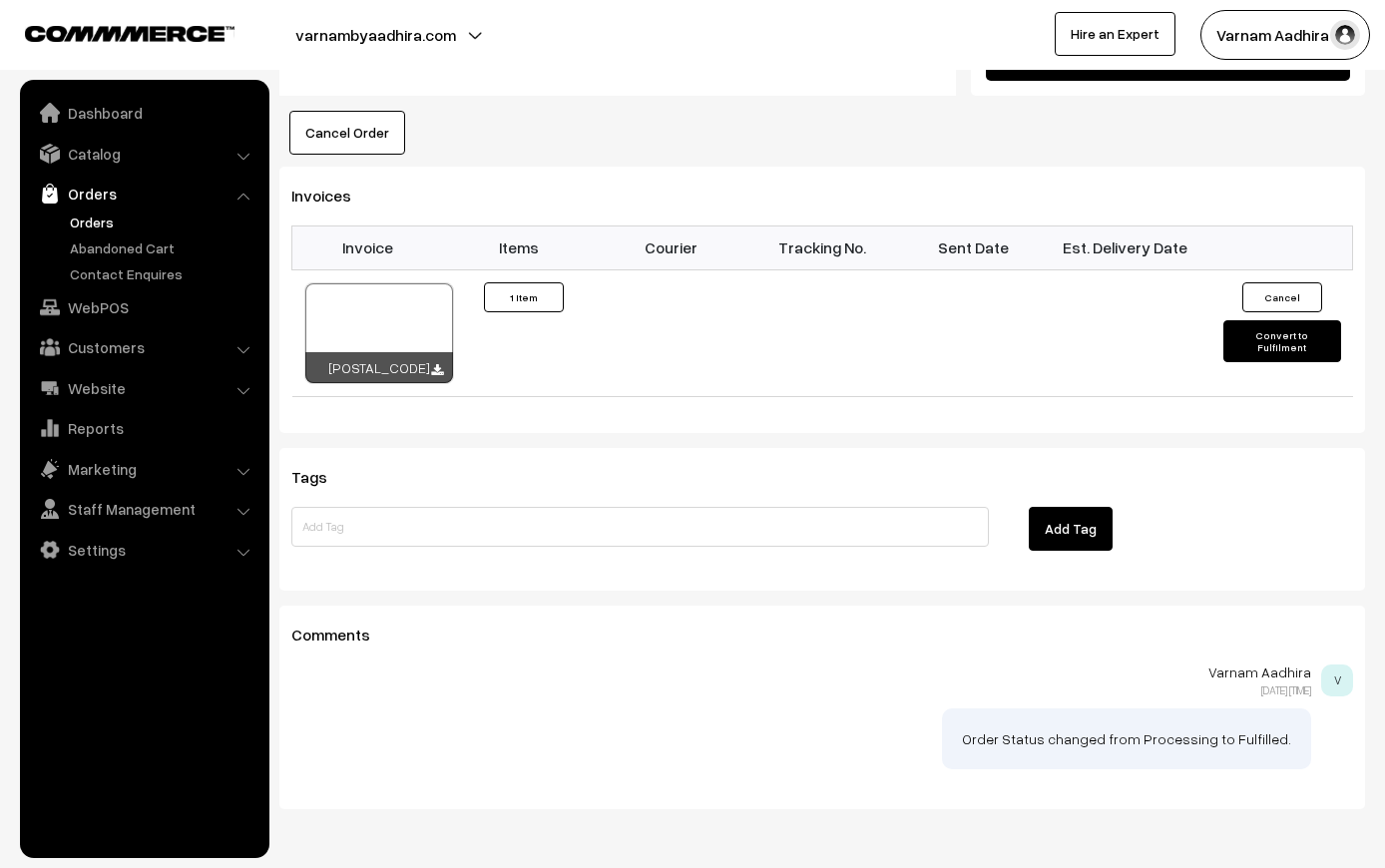 scroll, scrollTop: 858, scrollLeft: 0, axis: vertical 